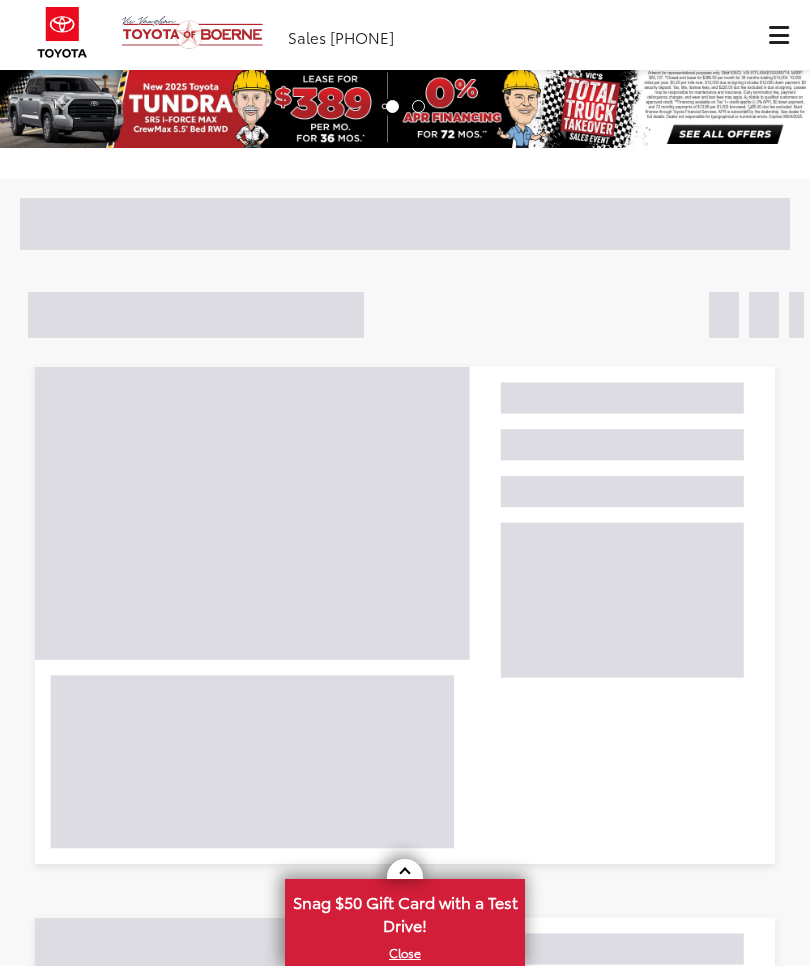 scroll, scrollTop: 0, scrollLeft: 0, axis: both 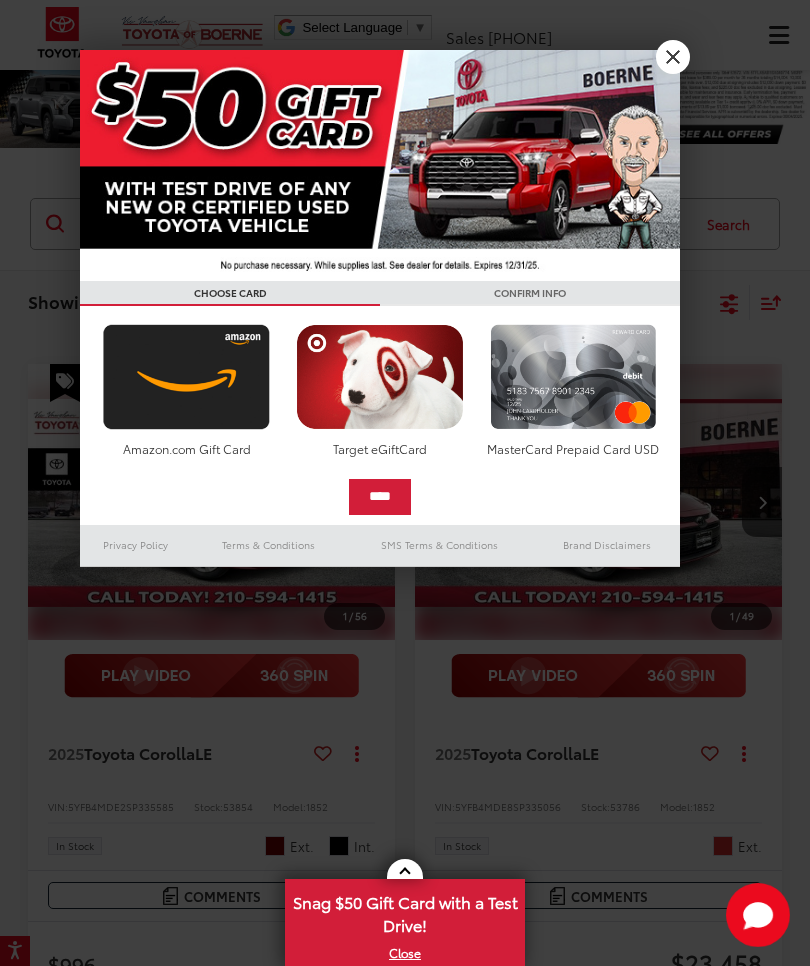 click on "X" at bounding box center (673, 57) 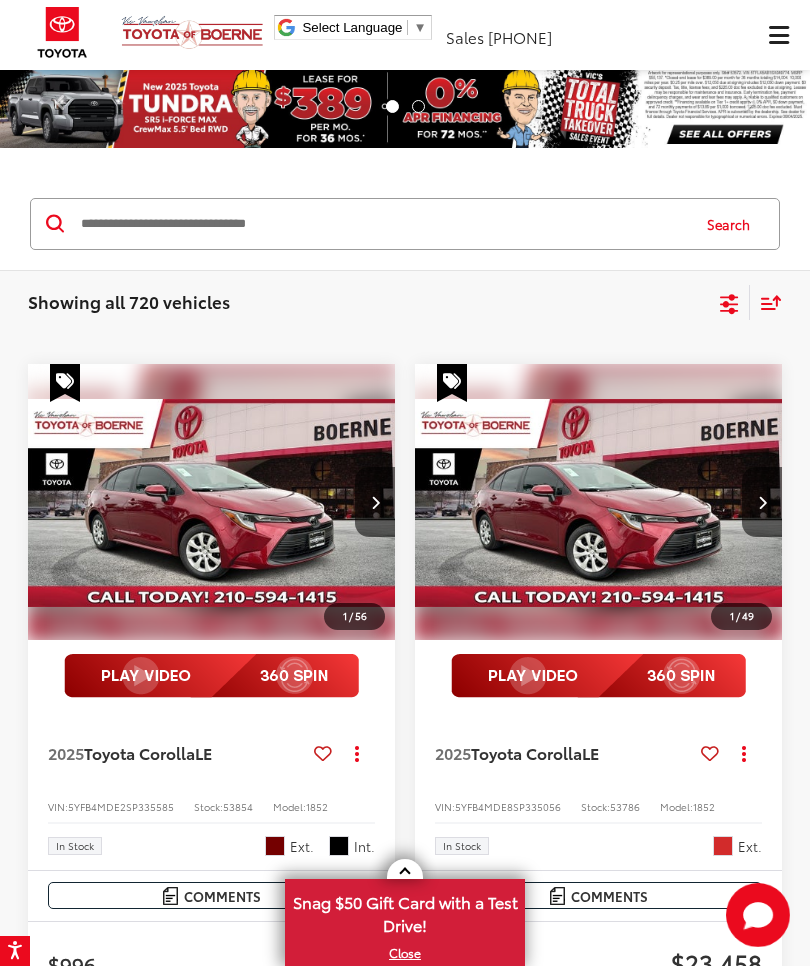 click on "Showing all 720 vehicles Clear All + 0 test Sort Price:  High to Low Price:  Low to High Year:  High to Low Year:  Low to High Distance:  Near to Far Distance:  Far to Near Featured Vehicles Grid List" at bounding box center [405, 302] 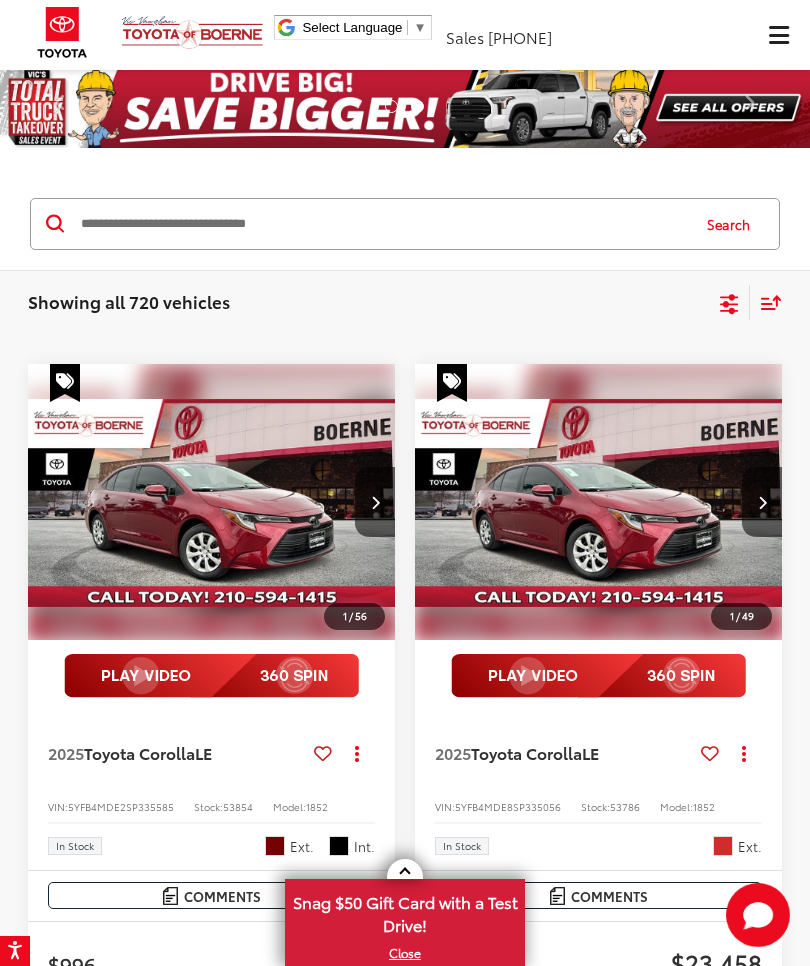 click 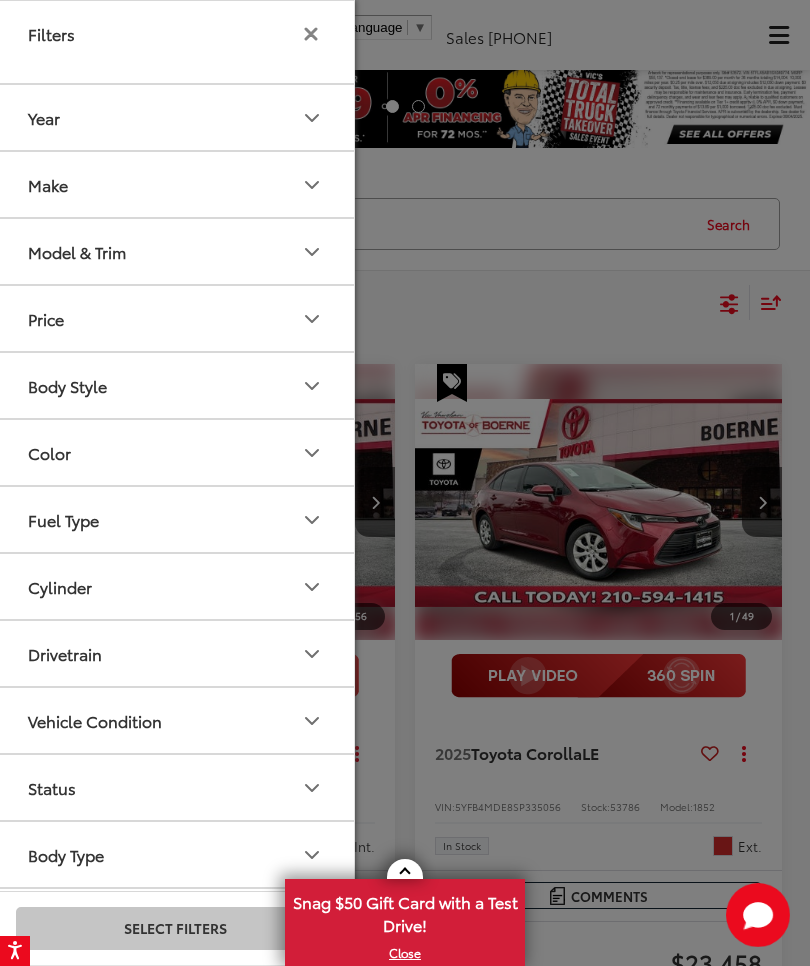 click 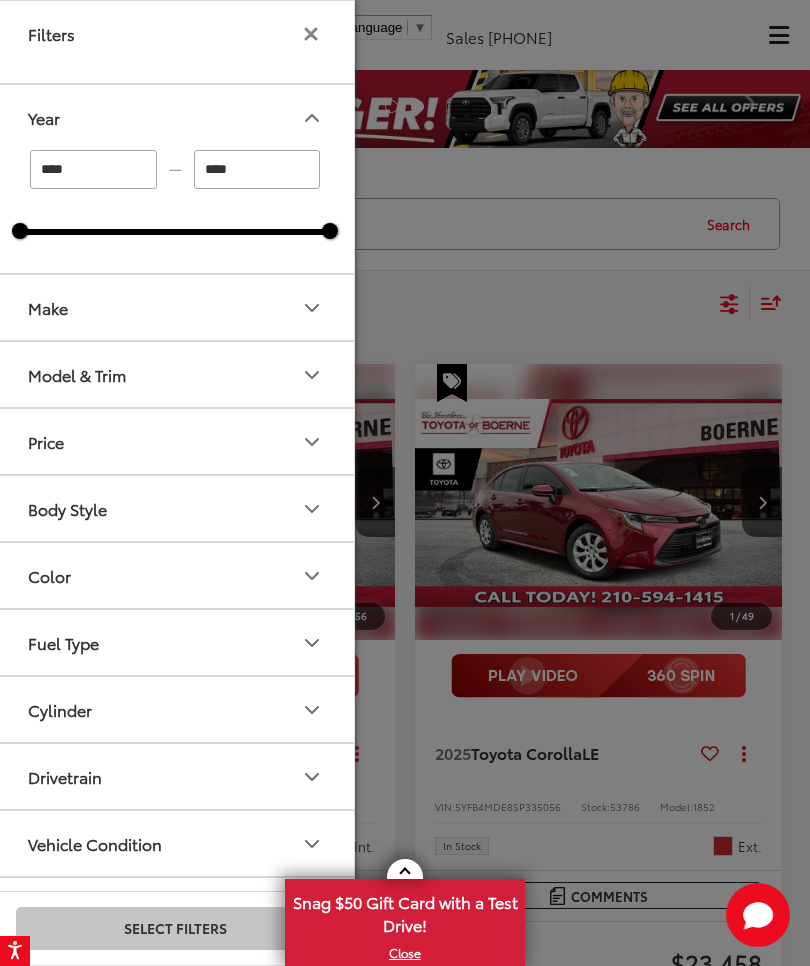 click 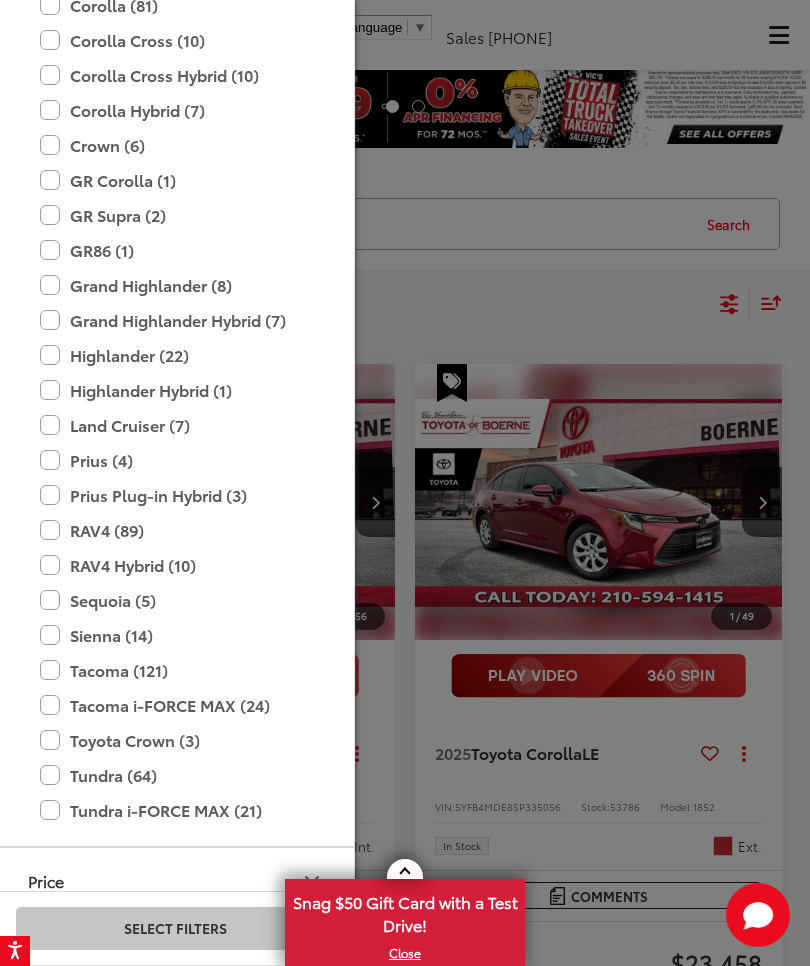 scroll, scrollTop: 574, scrollLeft: 0, axis: vertical 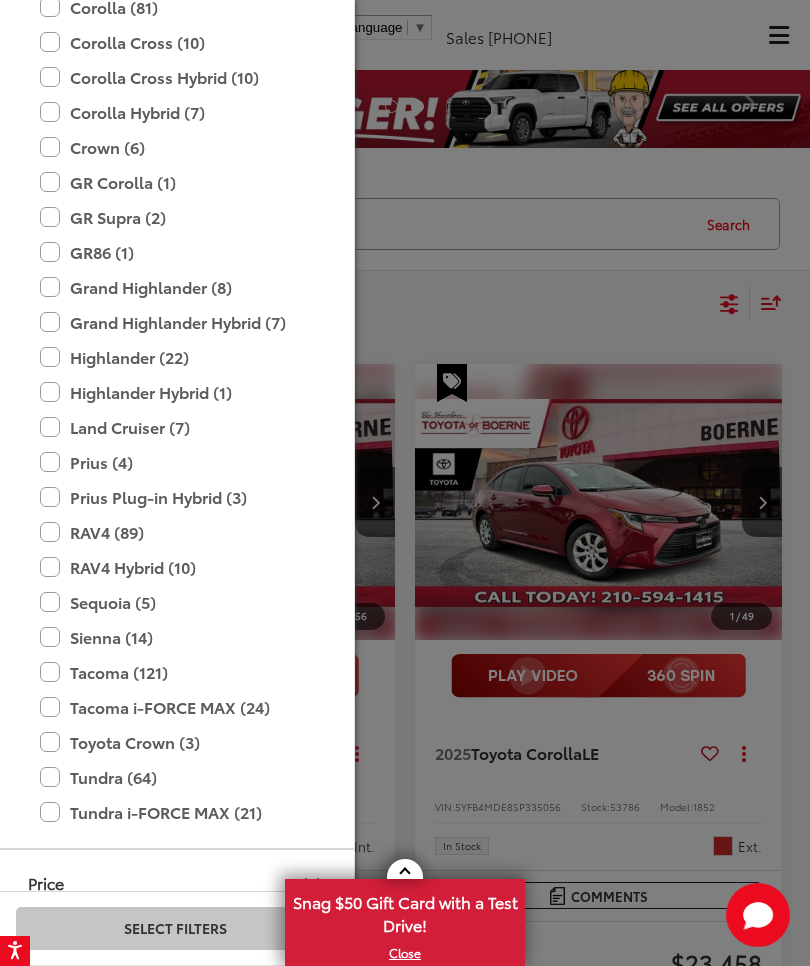 click on "Sequoia (5)" at bounding box center [175, 602] 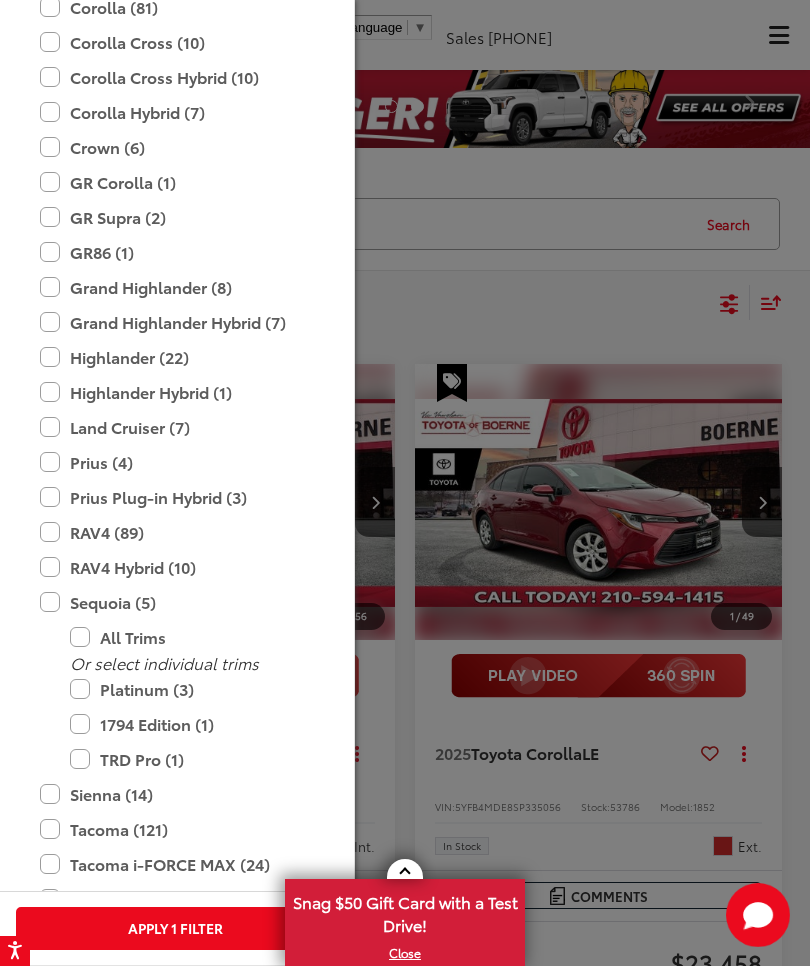 type on "****" 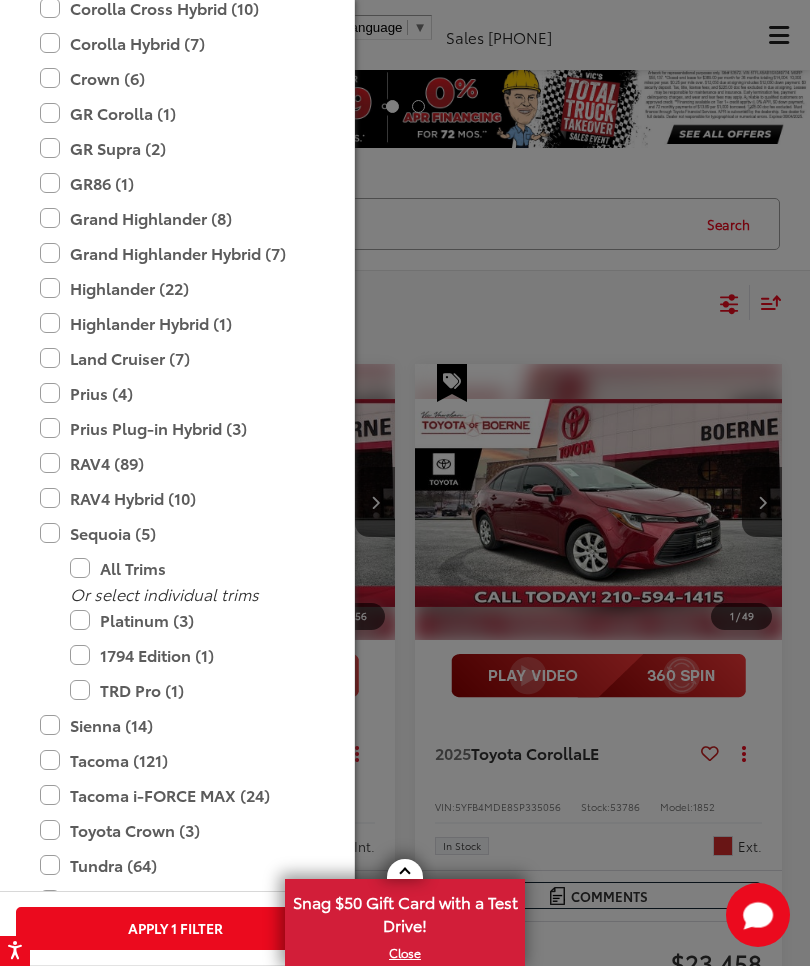 scroll, scrollTop: 644, scrollLeft: 0, axis: vertical 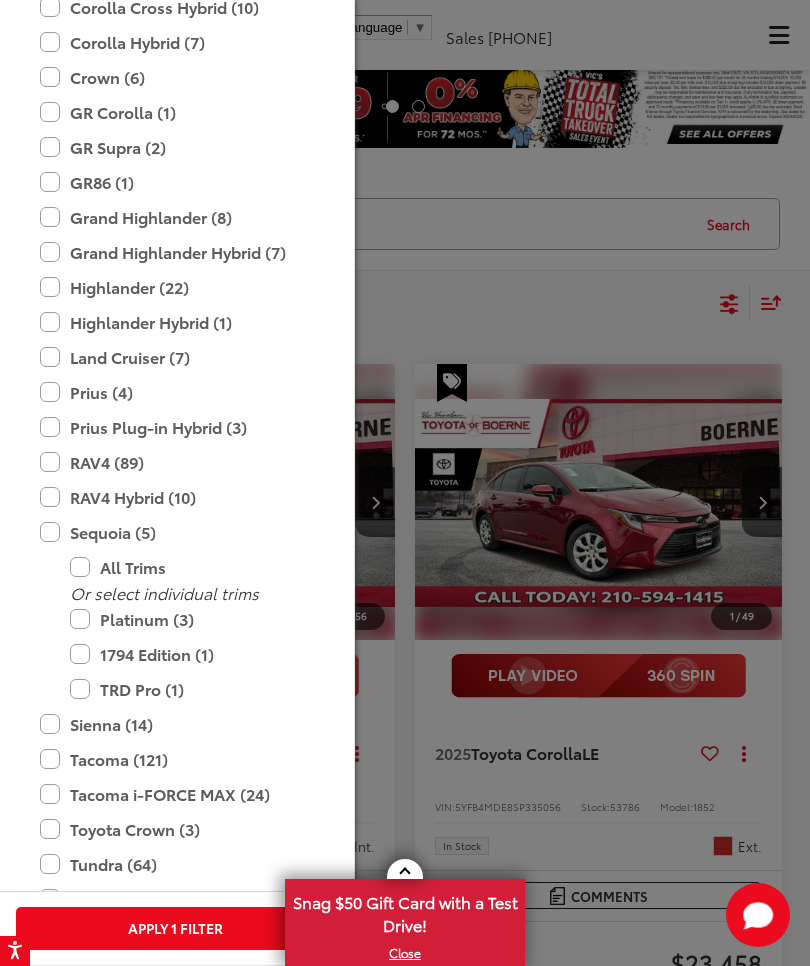 click on "1794 Edition (1)" at bounding box center [190, 654] 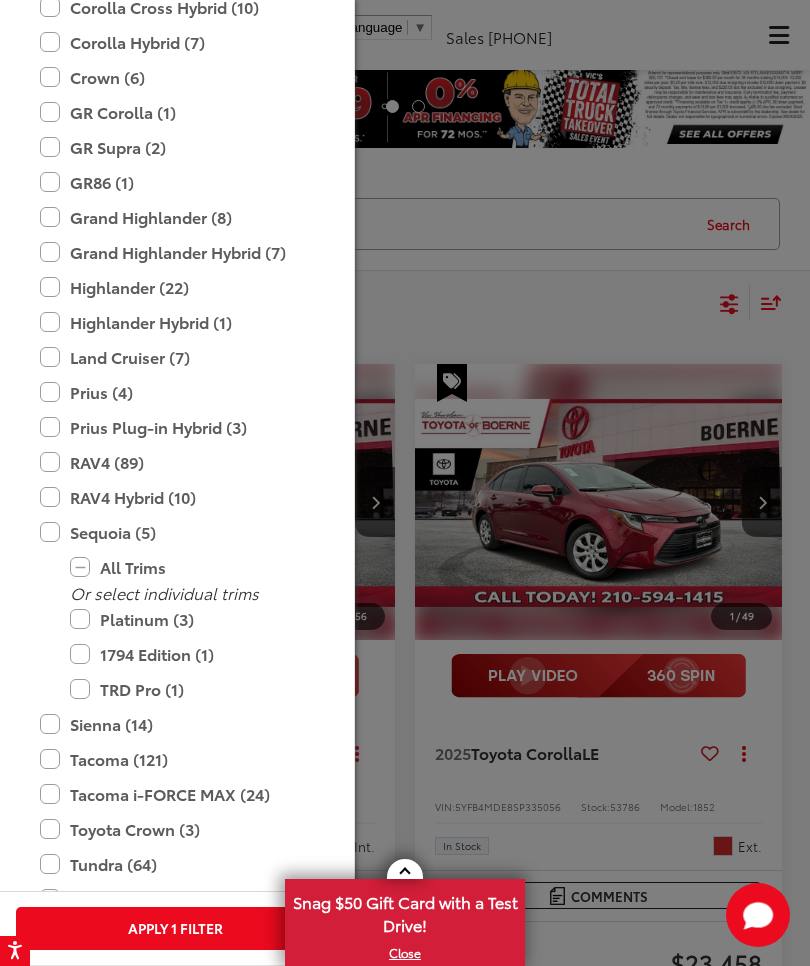 click on "1794 Edition (1)" at bounding box center (190, 654) 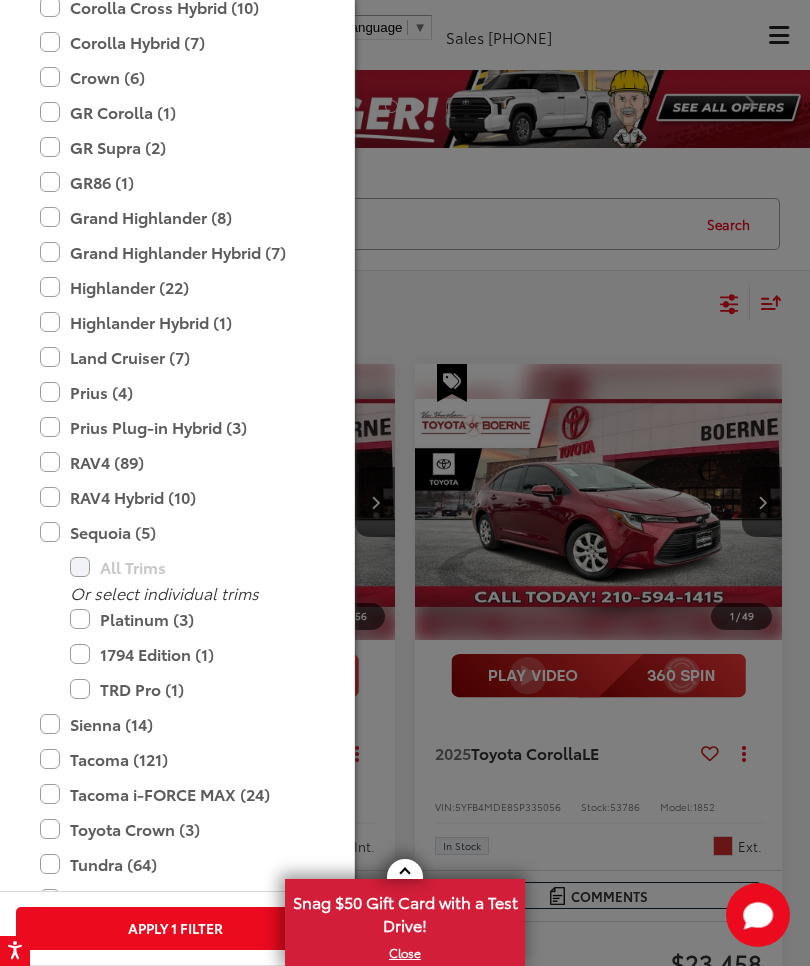 click on "Apply 1 Filter" at bounding box center (175, 928) 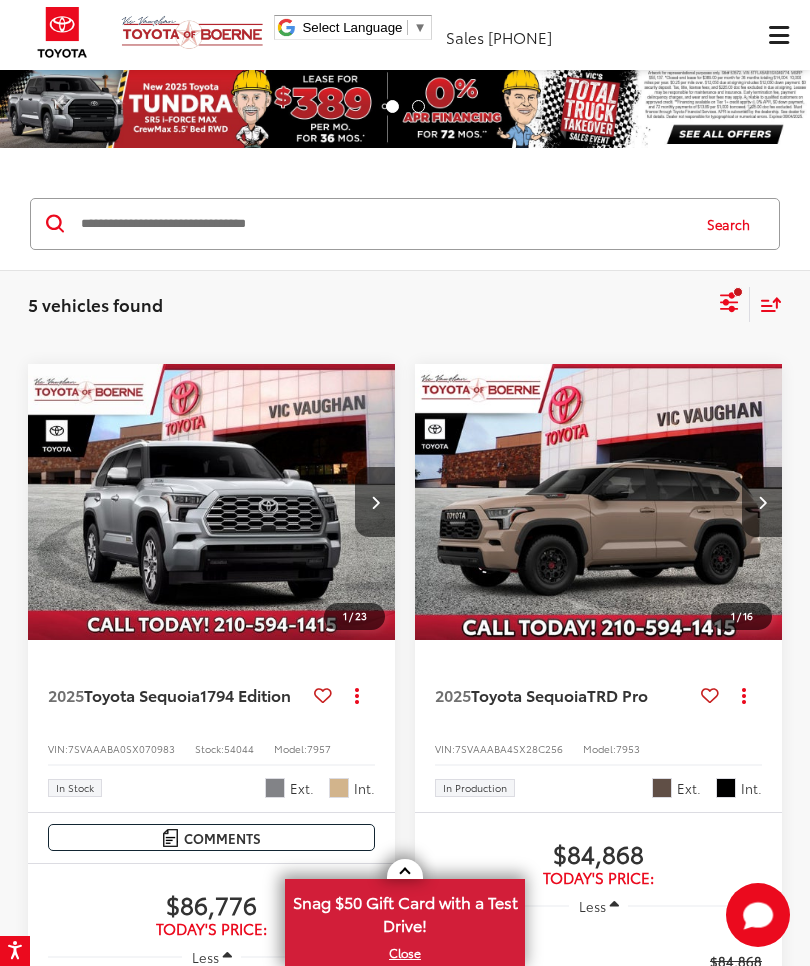 click at bounding box center (212, 503) 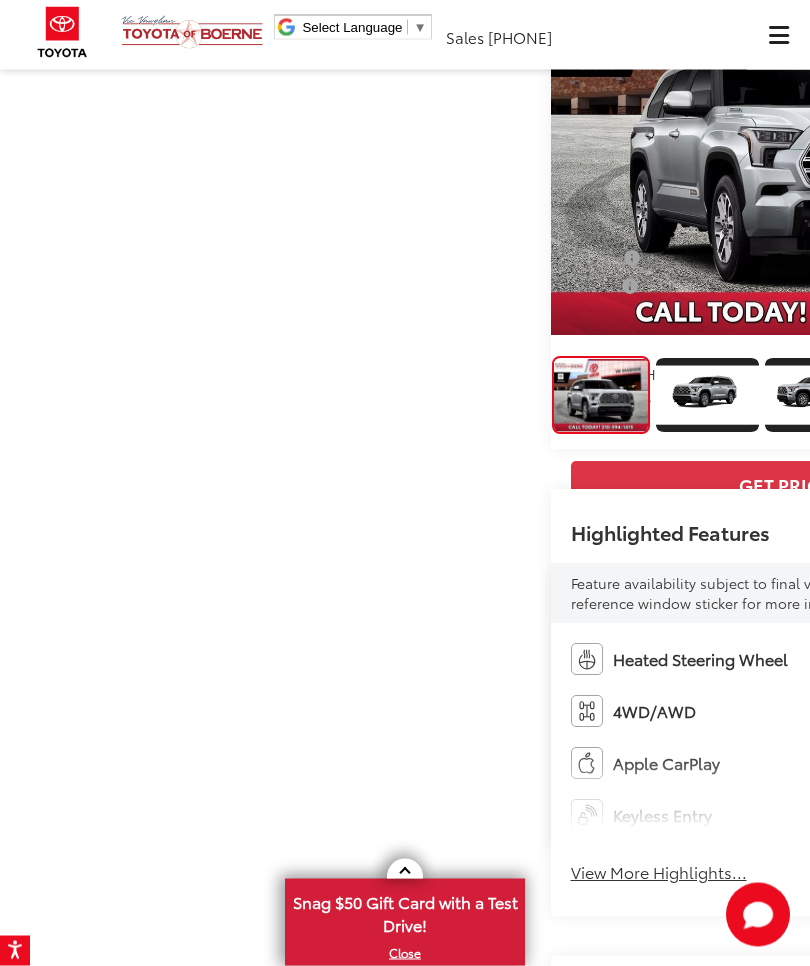 scroll, scrollTop: 600, scrollLeft: 0, axis: vertical 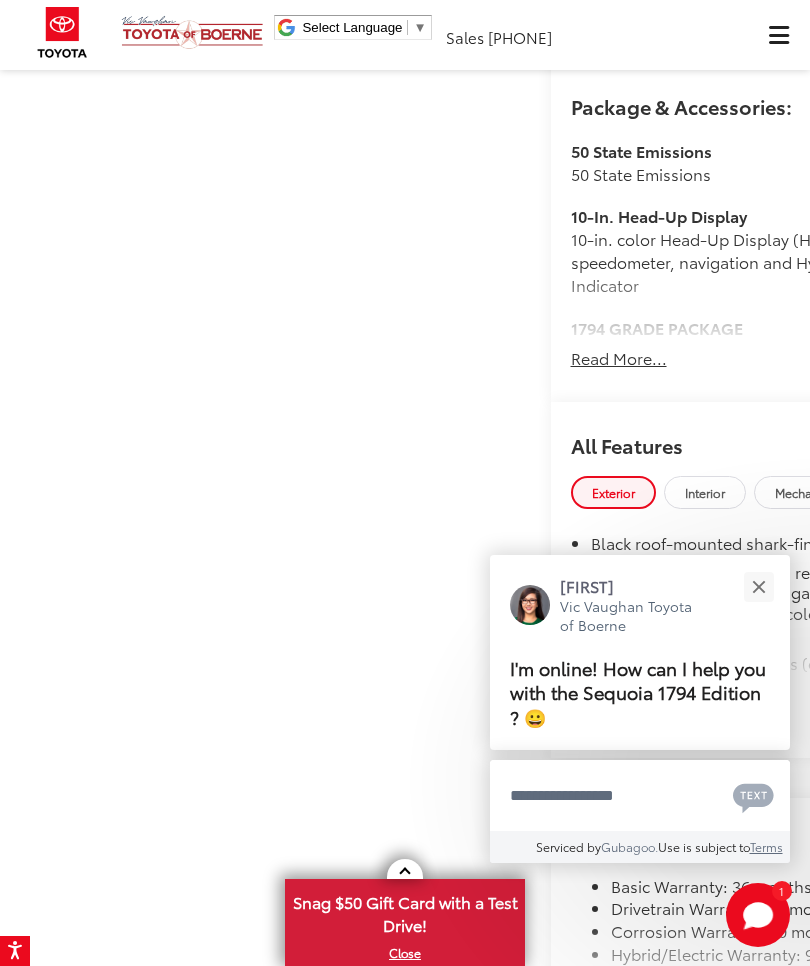 click at bounding box center [758, 586] 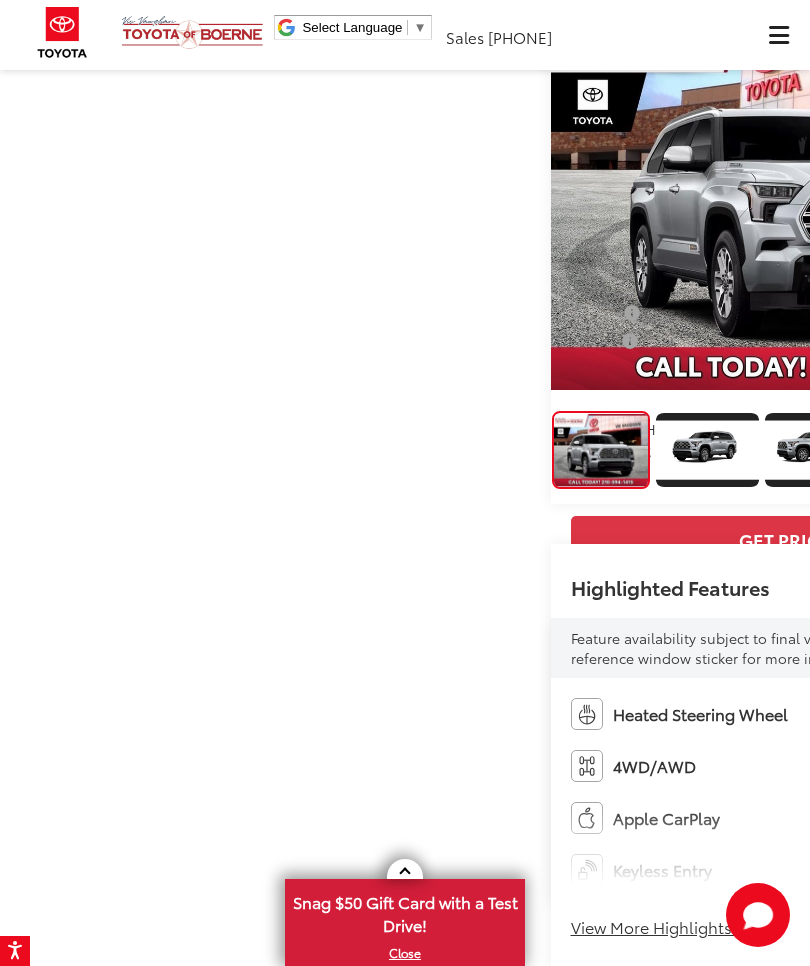 scroll, scrollTop: 128, scrollLeft: 0, axis: vertical 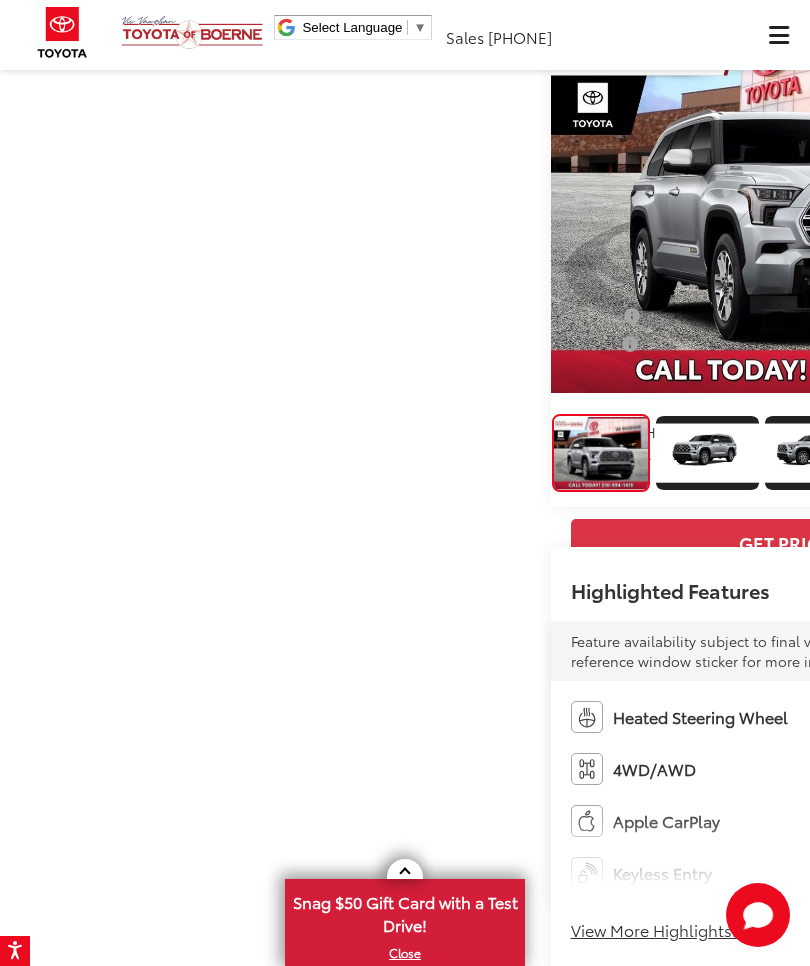 click at bounding box center [1050, 199] 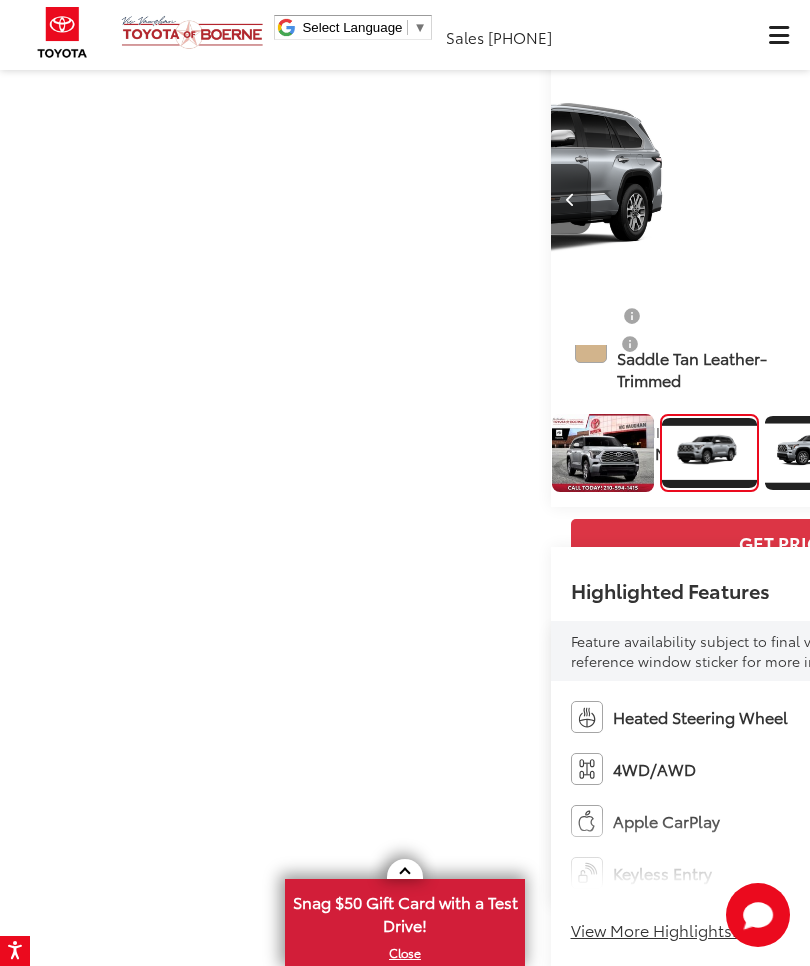 click at bounding box center [1050, 199] 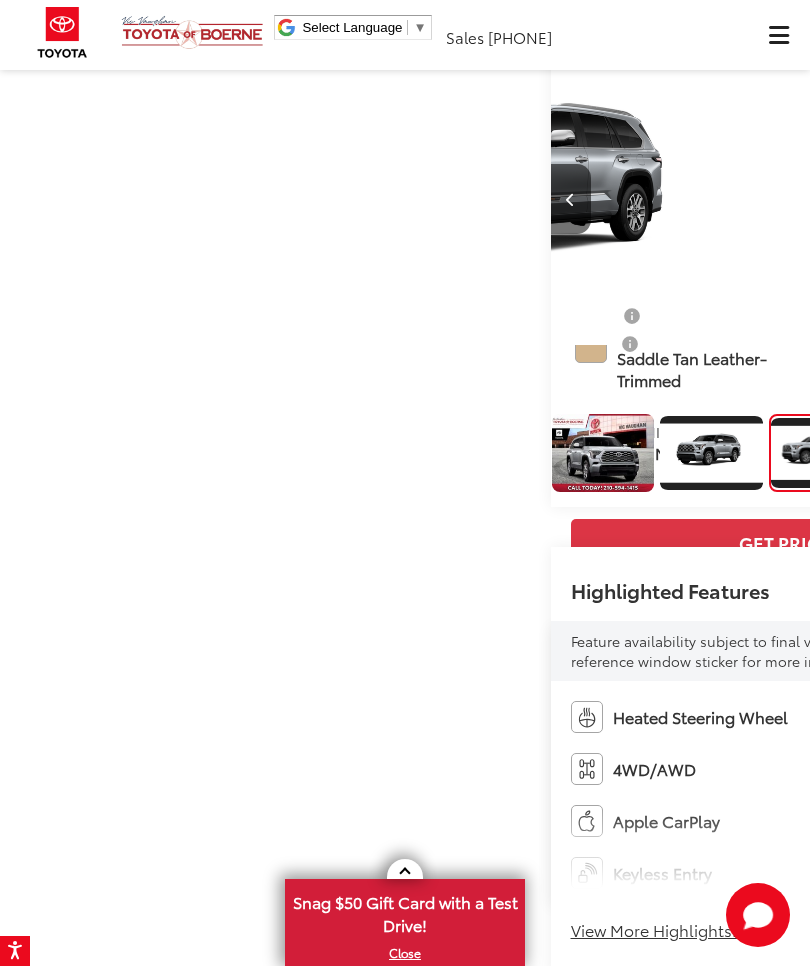 scroll, scrollTop: 0, scrollLeft: 1495, axis: horizontal 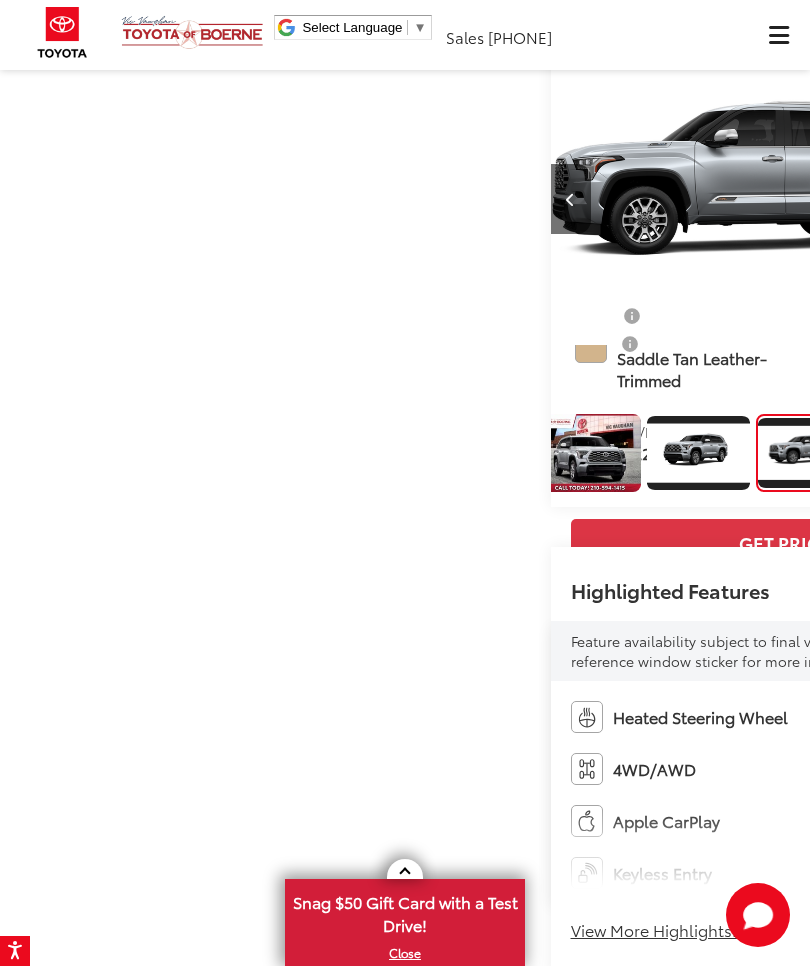 click at bounding box center [1050, 199] 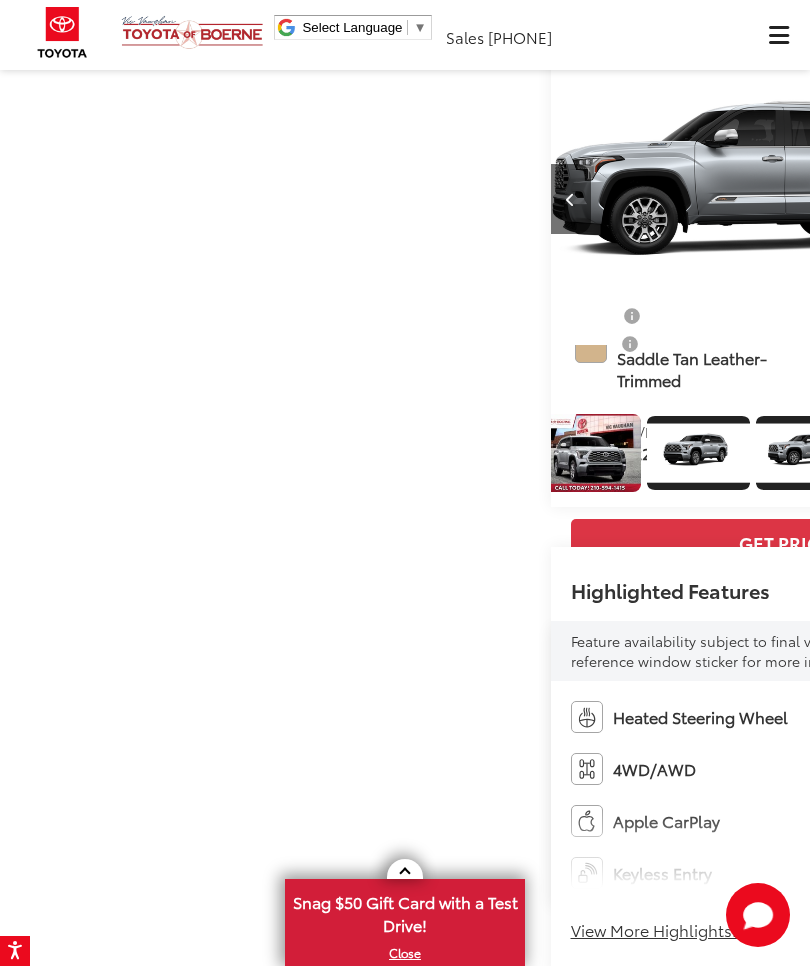 scroll, scrollTop: 0, scrollLeft: 2379, axis: horizontal 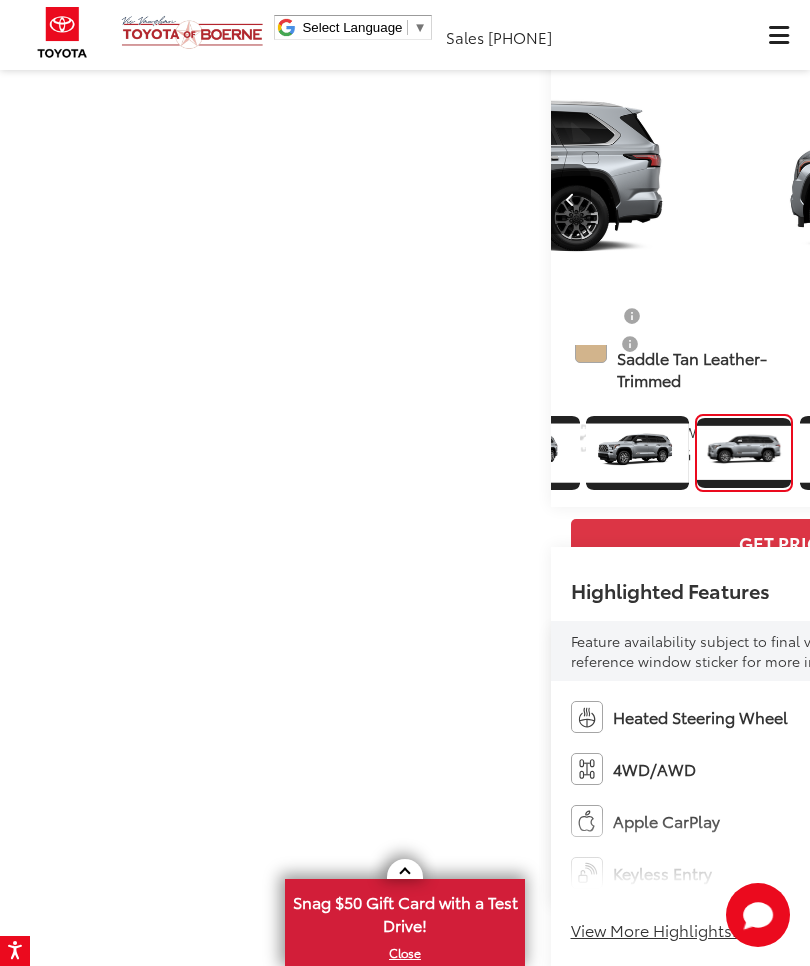 click at bounding box center [1050, 199] 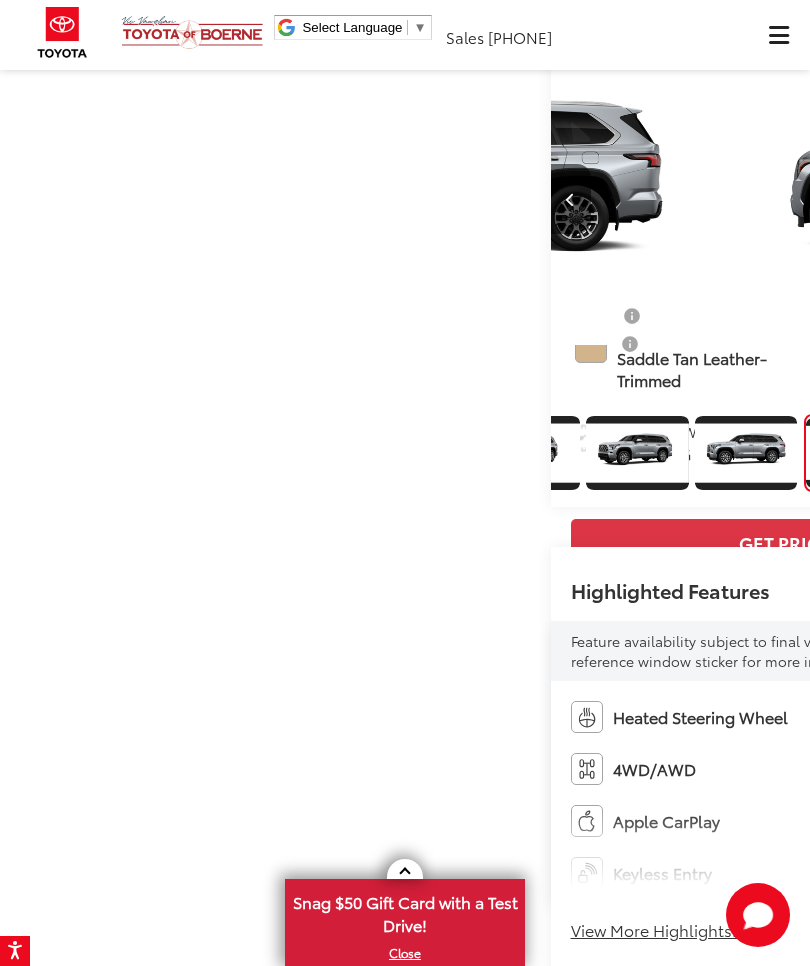 scroll, scrollTop: 0, scrollLeft: 3136, axis: horizontal 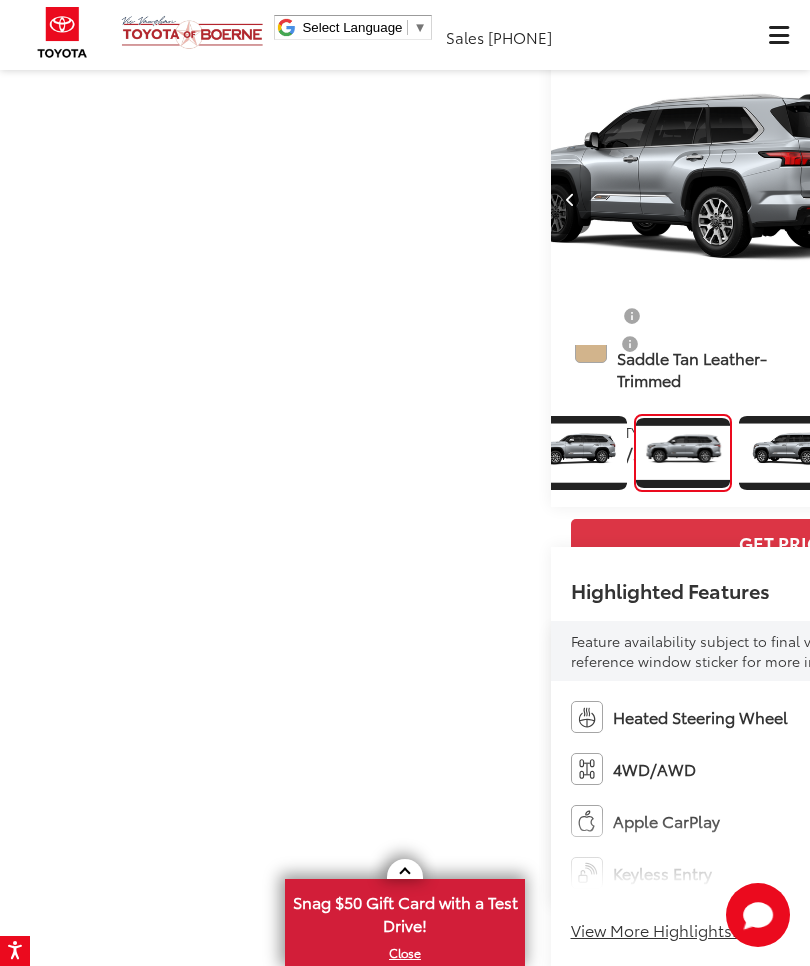 click at bounding box center (1050, 199) 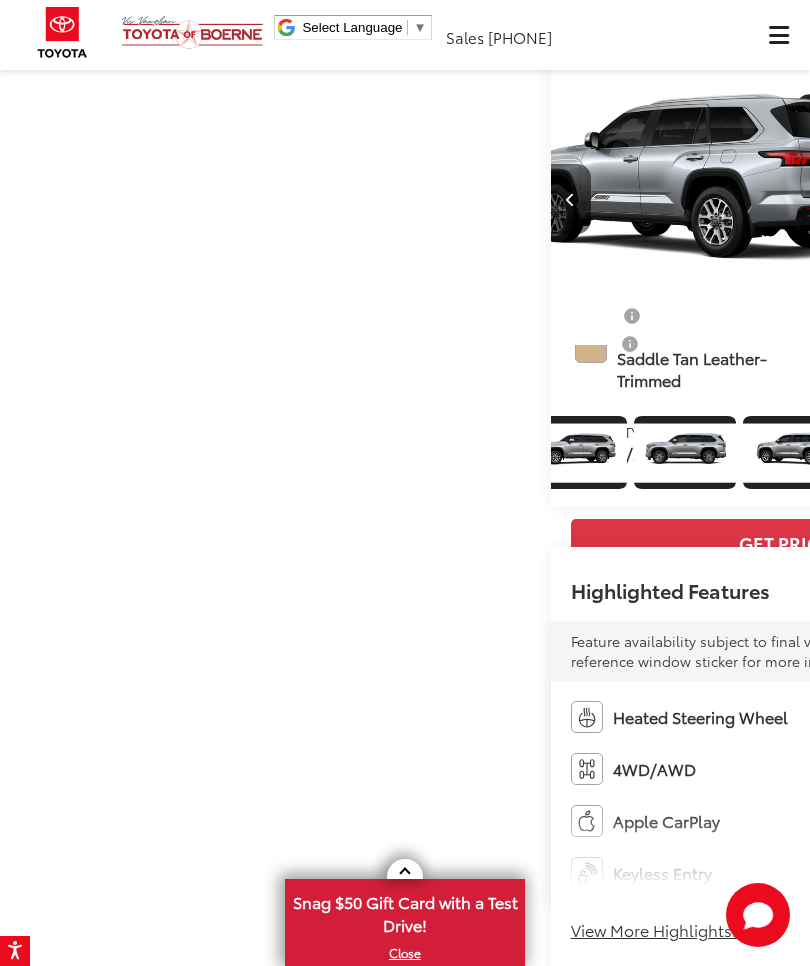scroll, scrollTop: 0, scrollLeft: 3484, axis: horizontal 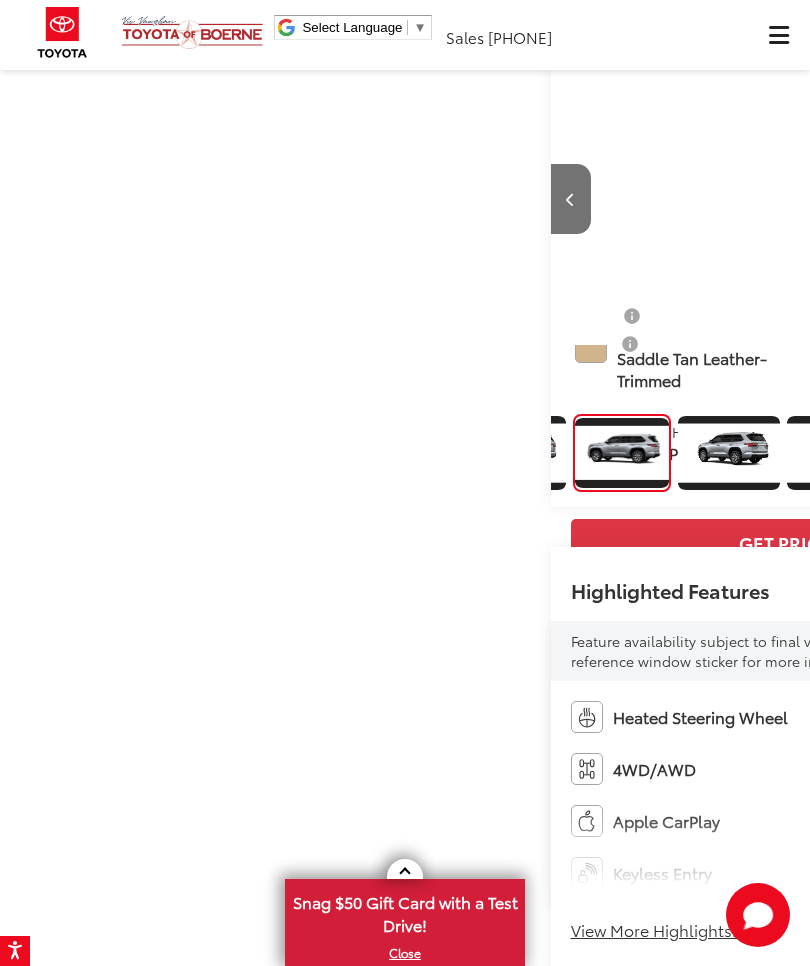 click at bounding box center (1049, 200) 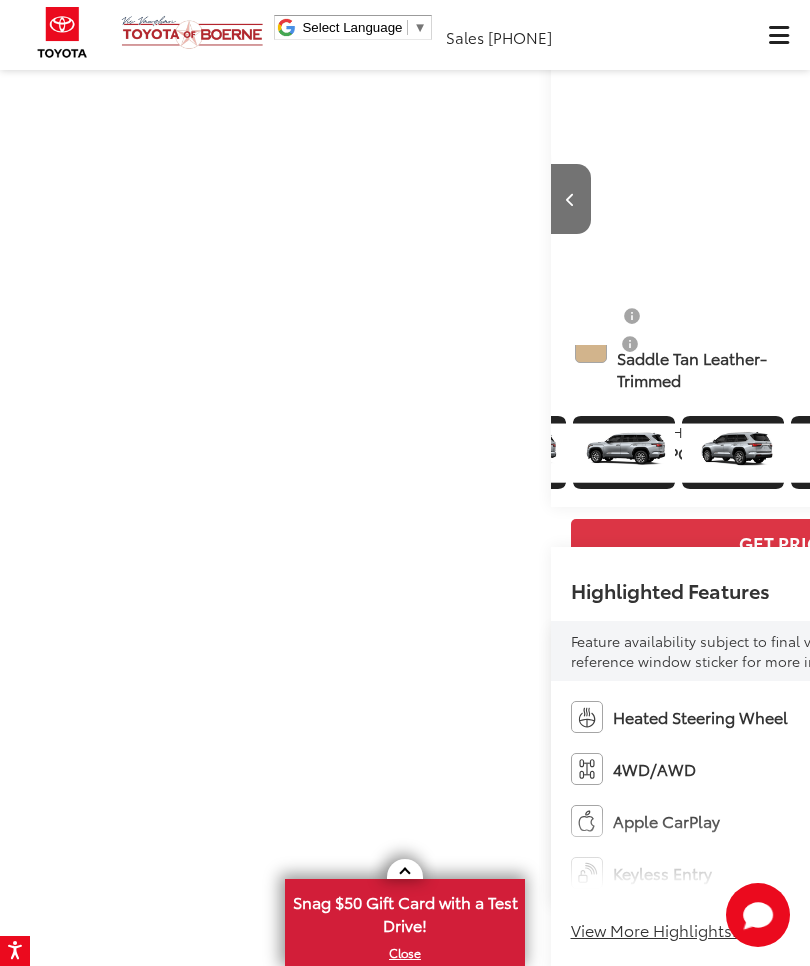 scroll, scrollTop: 0, scrollLeft: 4386, axis: horizontal 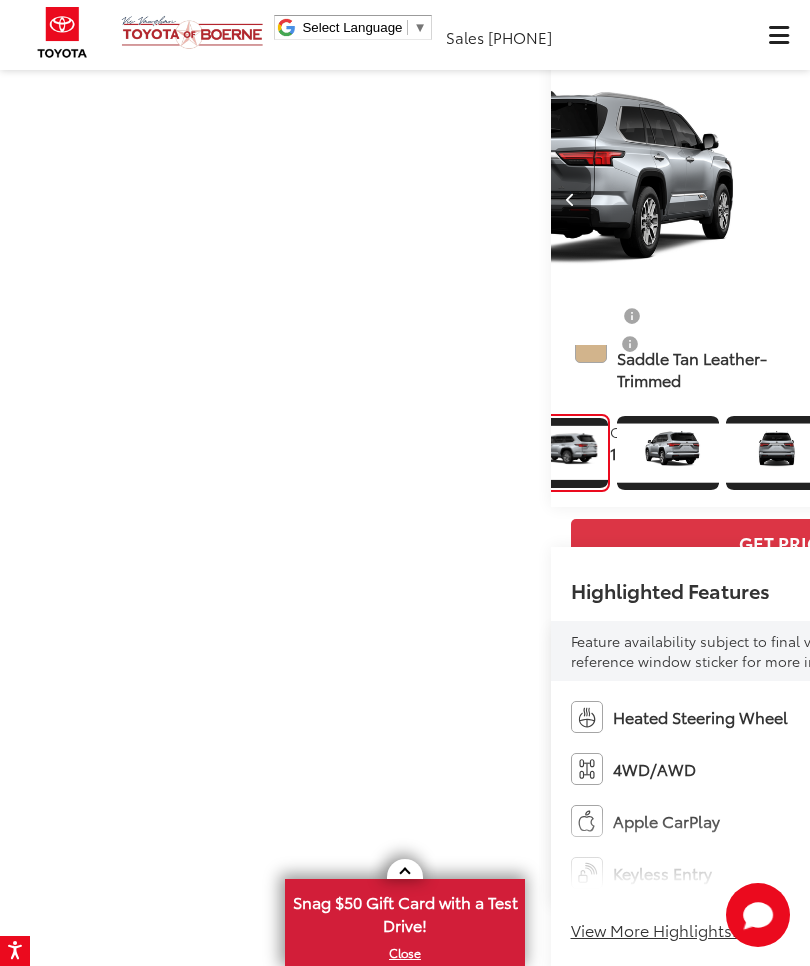 click at bounding box center (1049, 200) 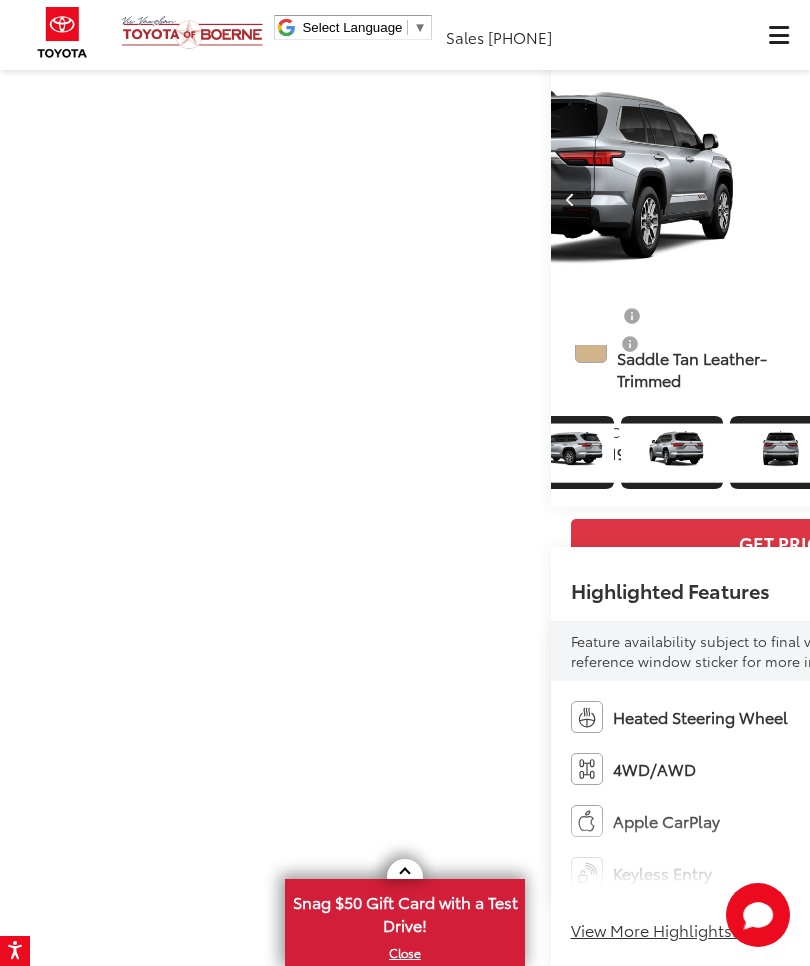 scroll 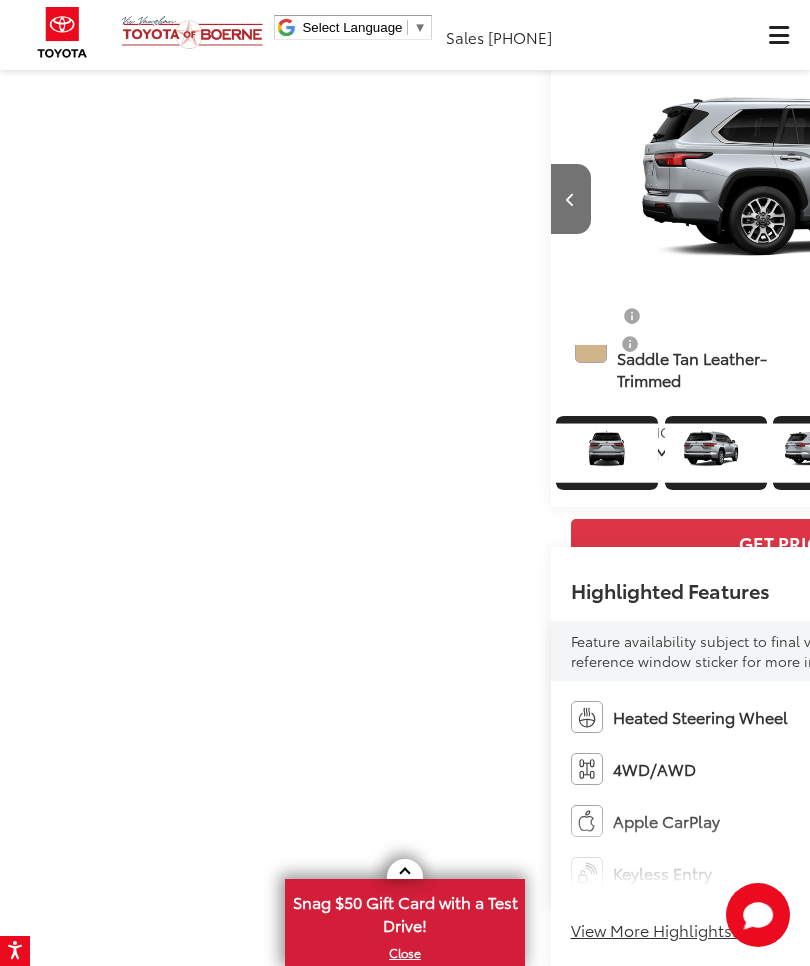 click at bounding box center (1050, 199) 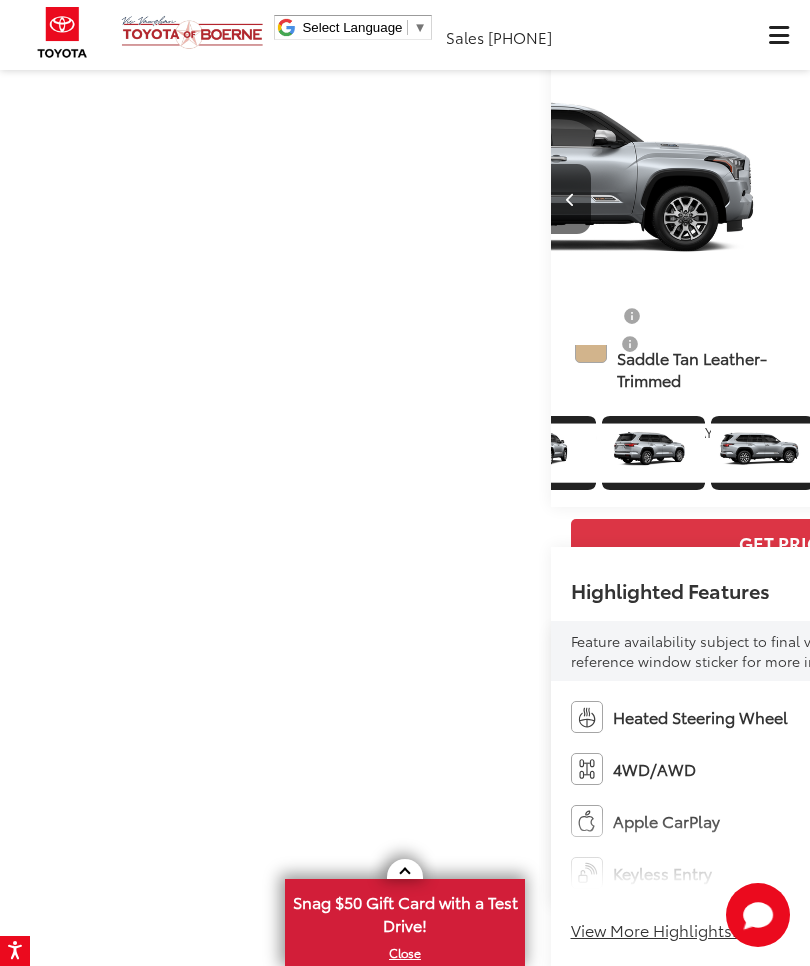 click at bounding box center (1050, 199) 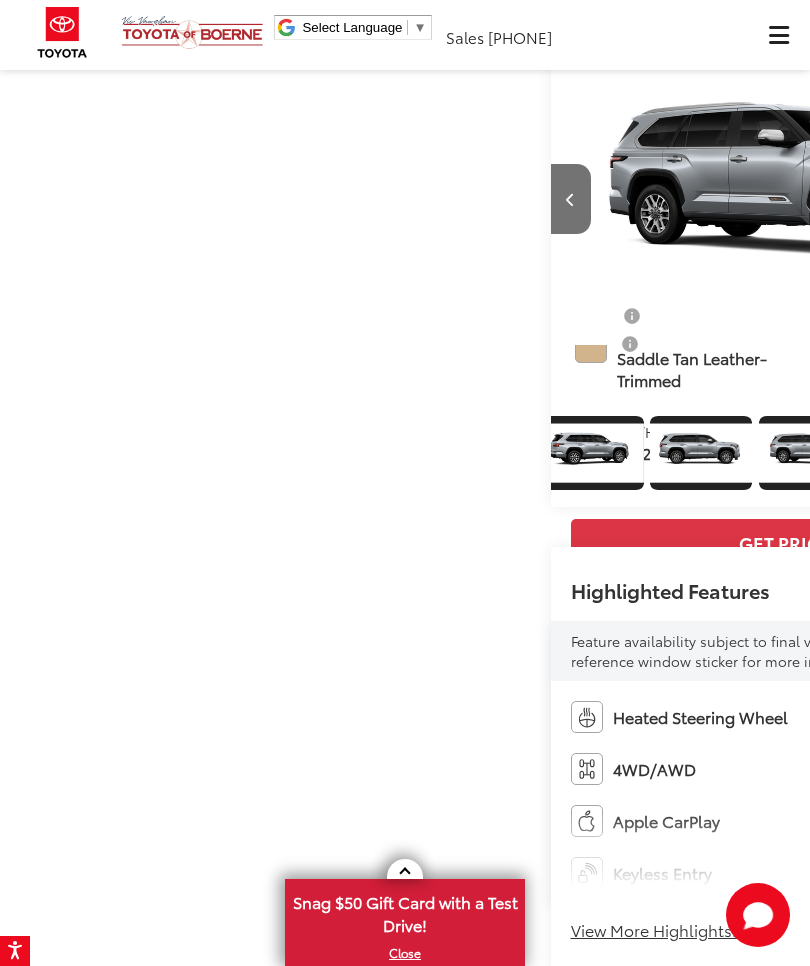 click at bounding box center (1050, 199) 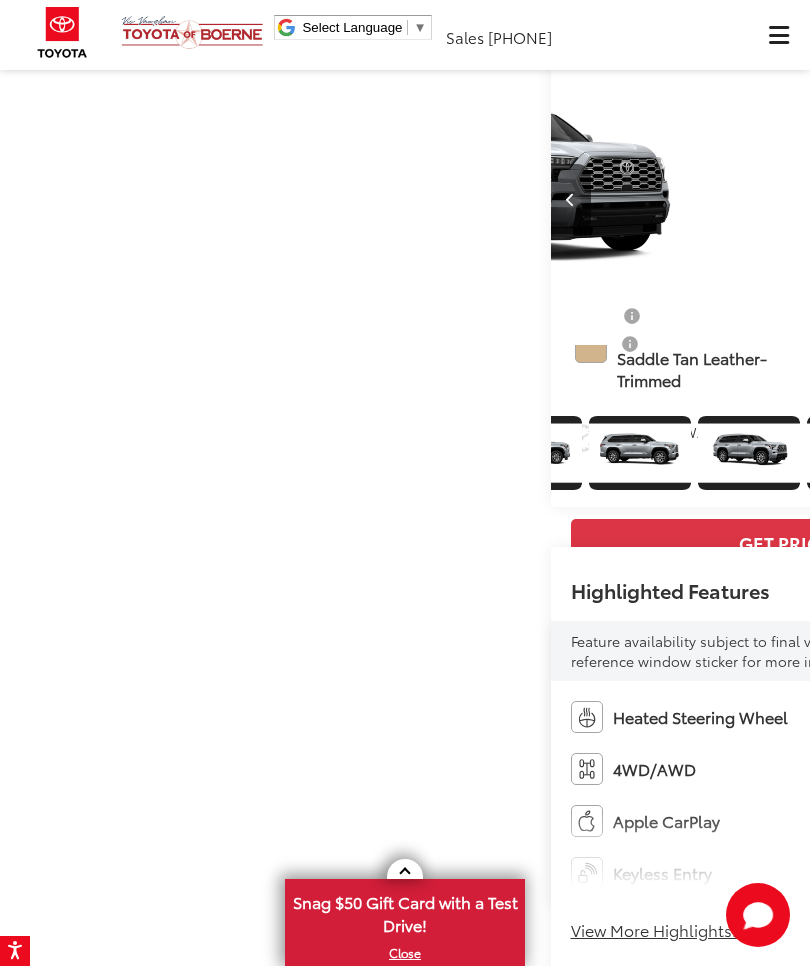 click at bounding box center (1050, 199) 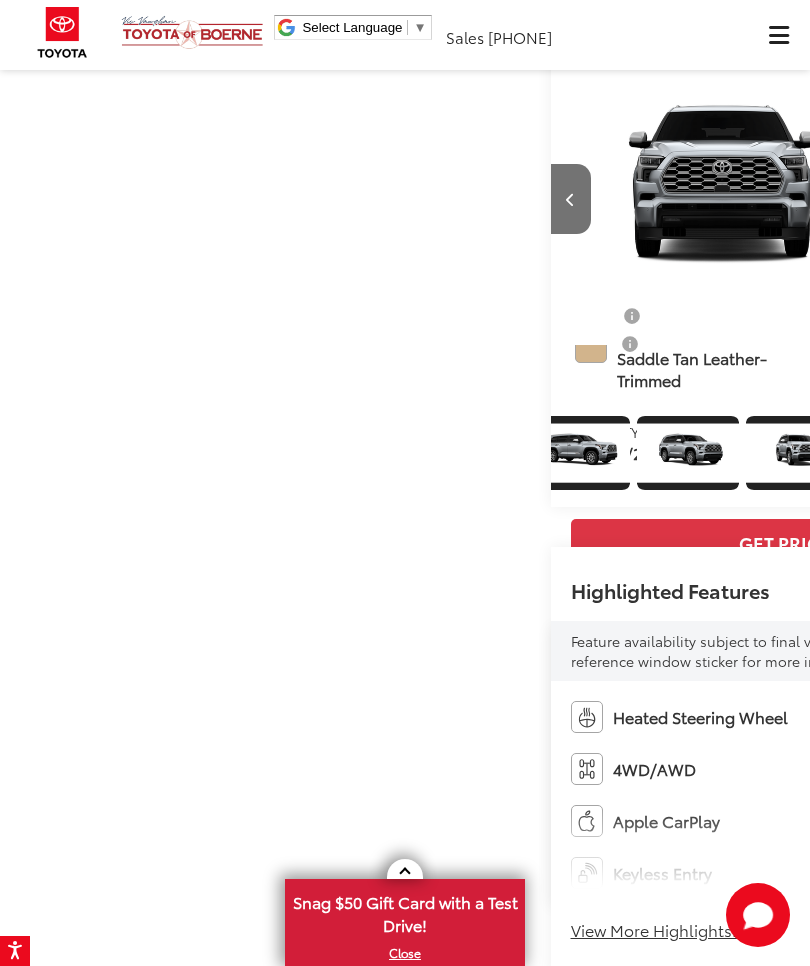 click at bounding box center (1050, 199) 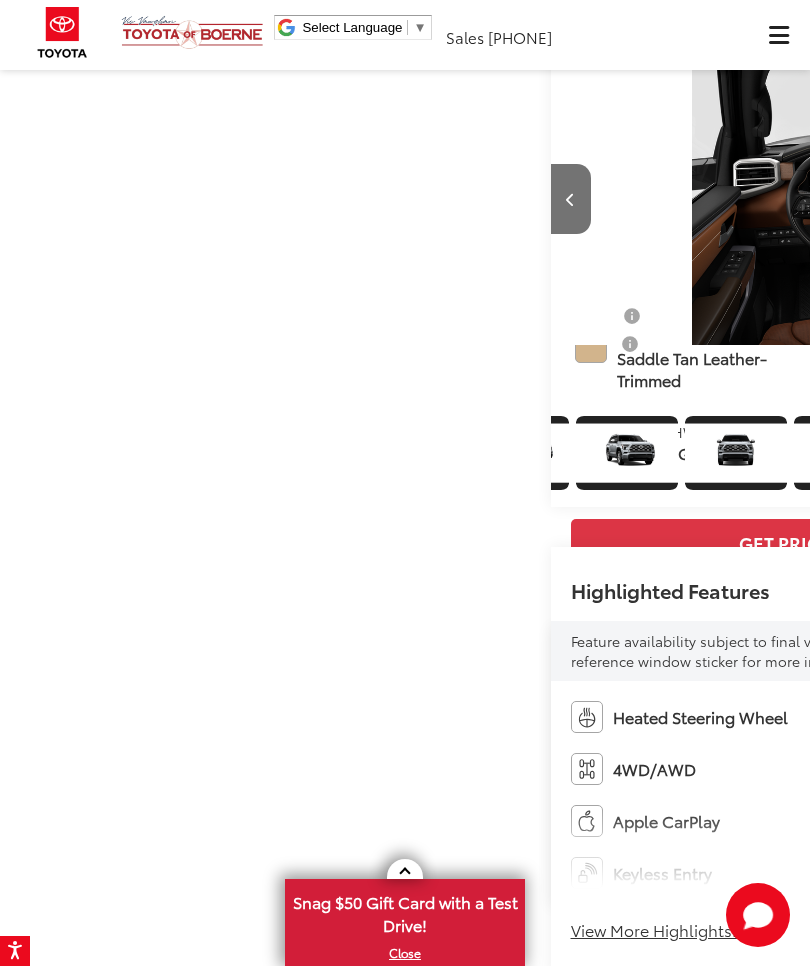 click at bounding box center [1049, 200] 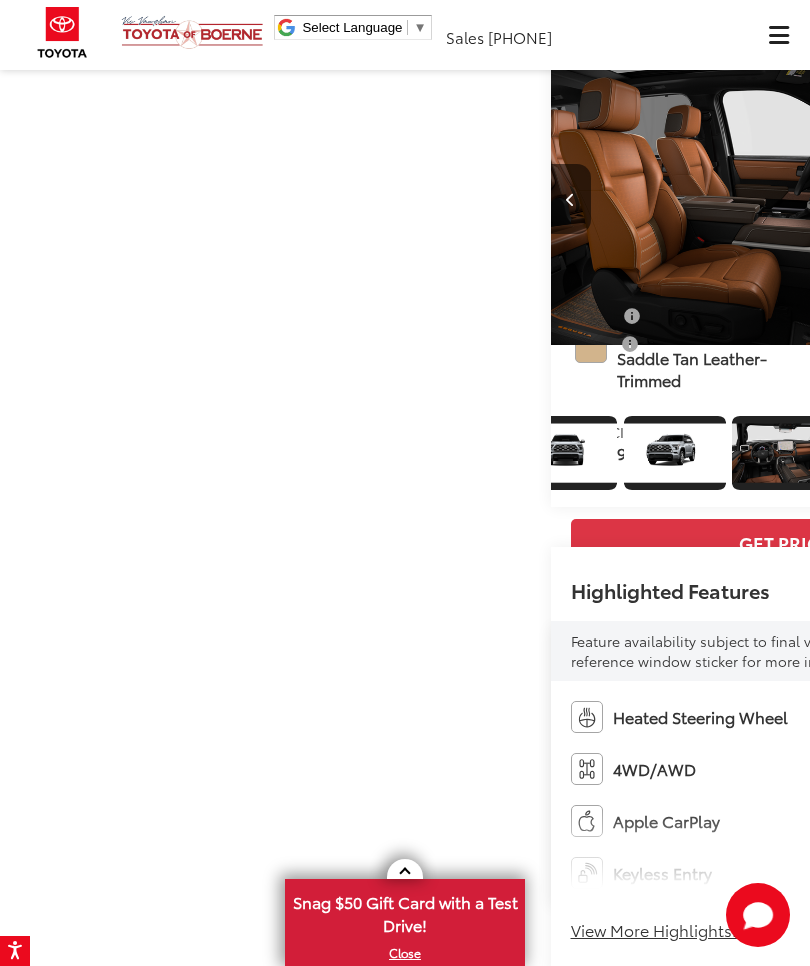 click at bounding box center [1049, 200] 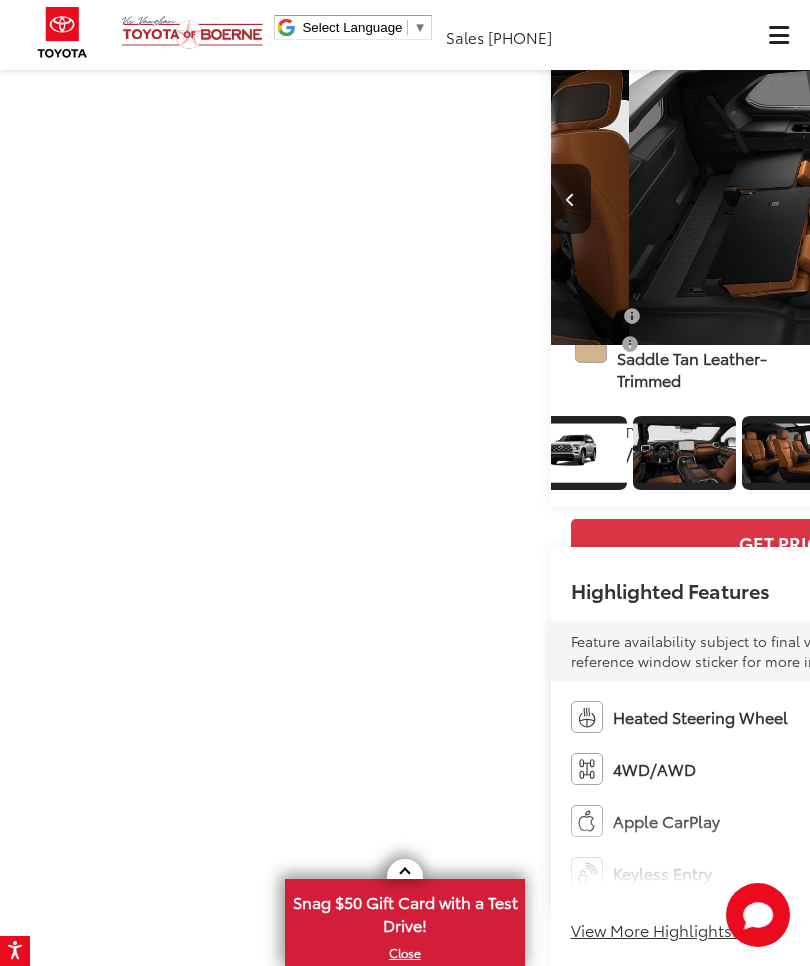 click at bounding box center [1050, 199] 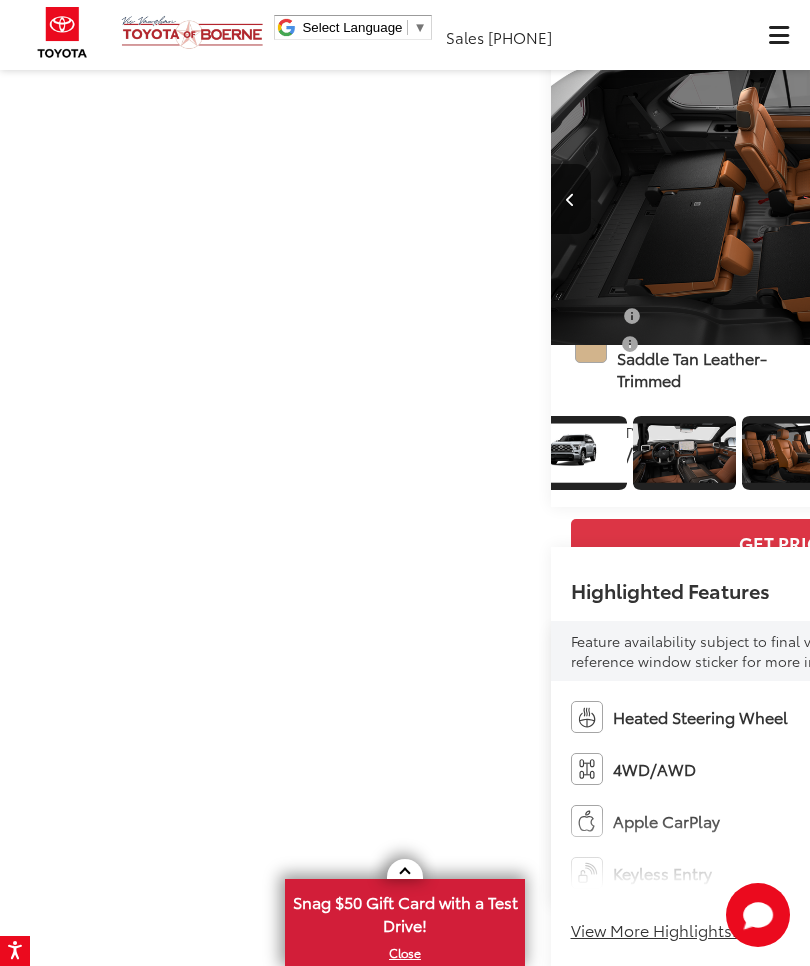 click at bounding box center [1050, 199] 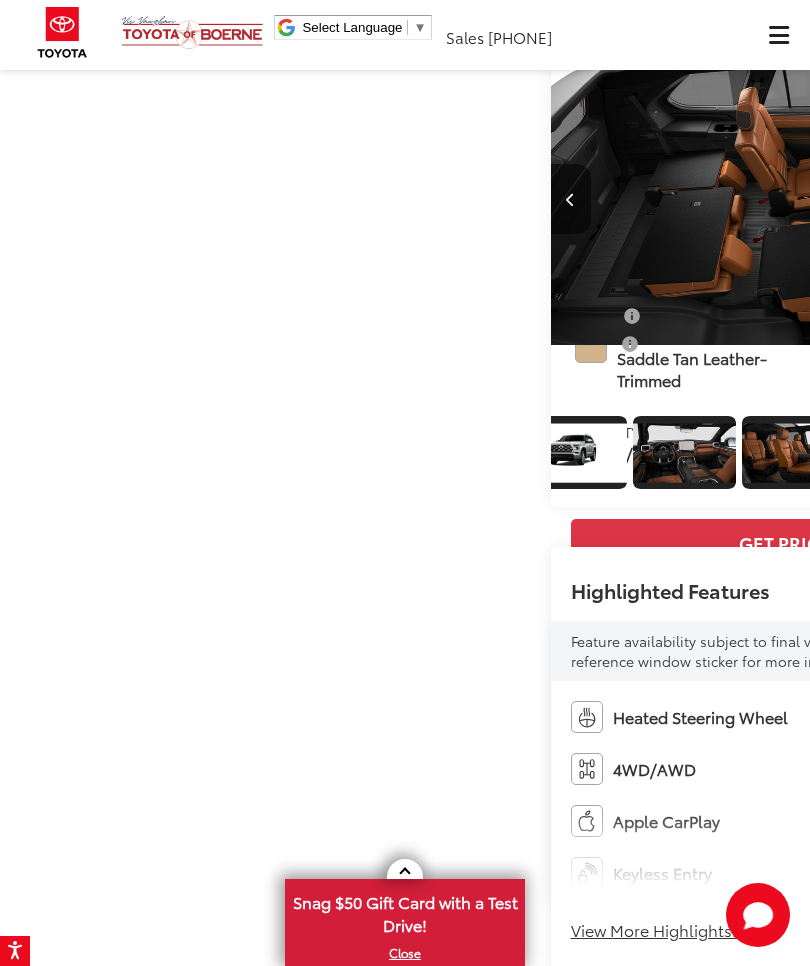 click at bounding box center (1050, 199) 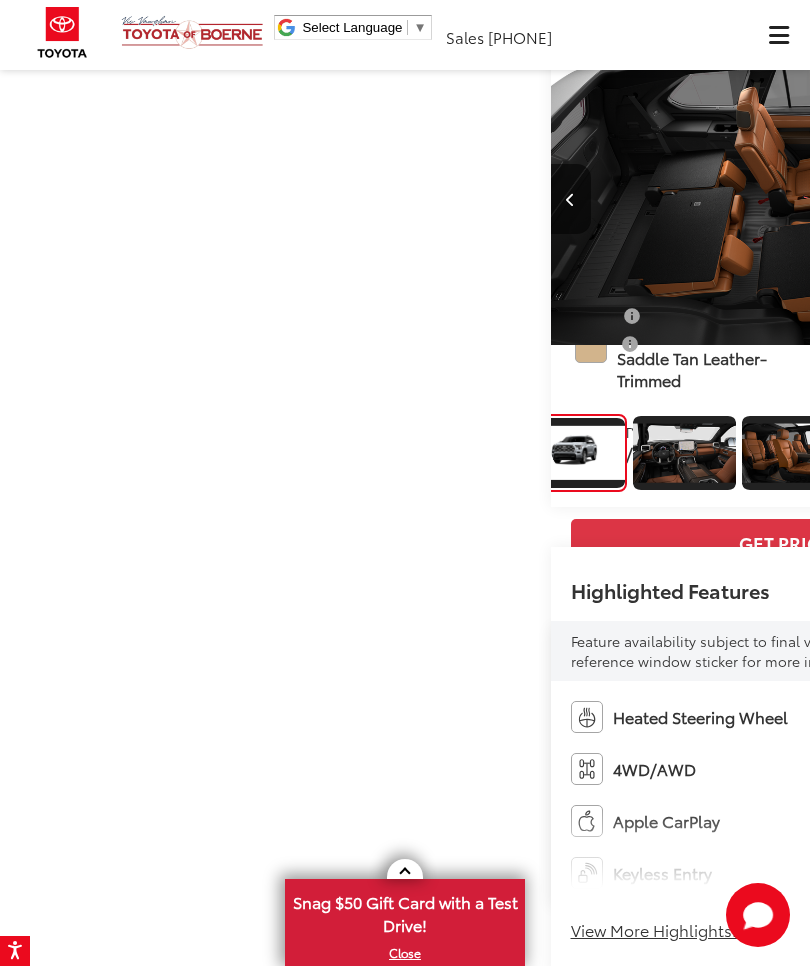 click at bounding box center [1050, 199] 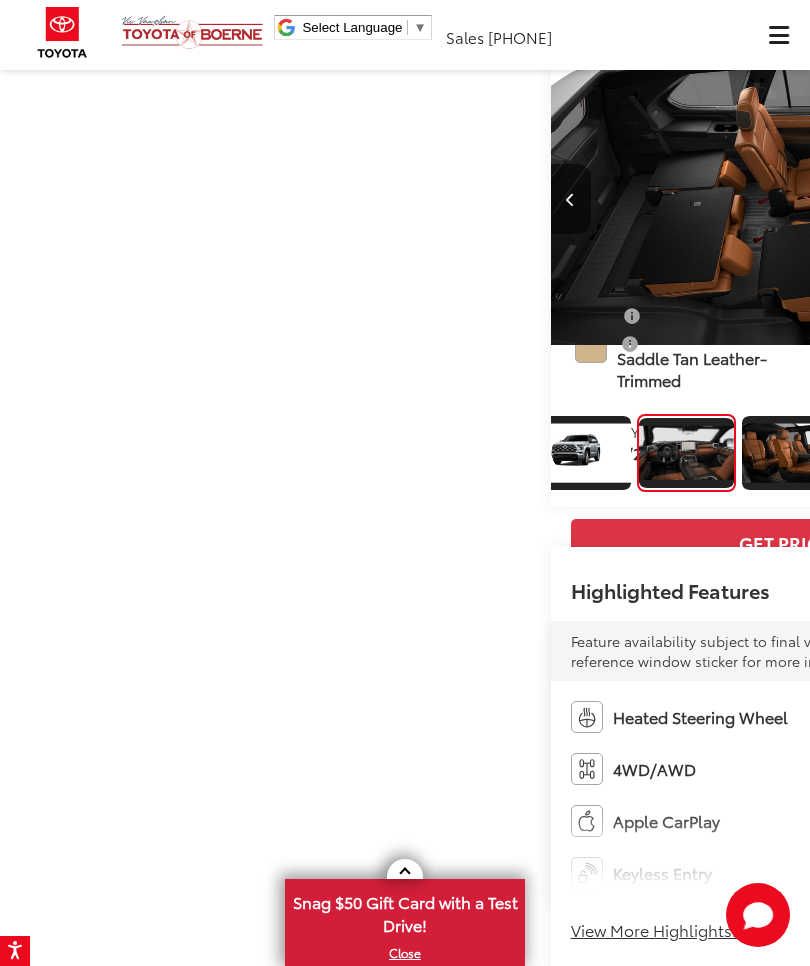 click at bounding box center [1049, 200] 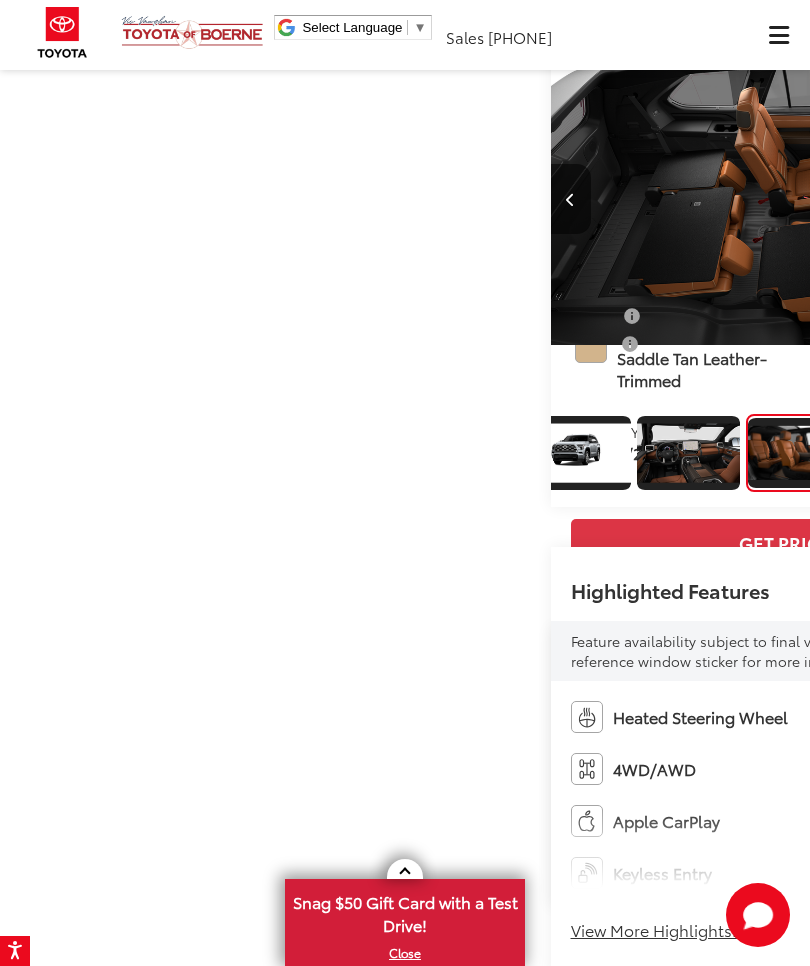 click at bounding box center [1050, 199] 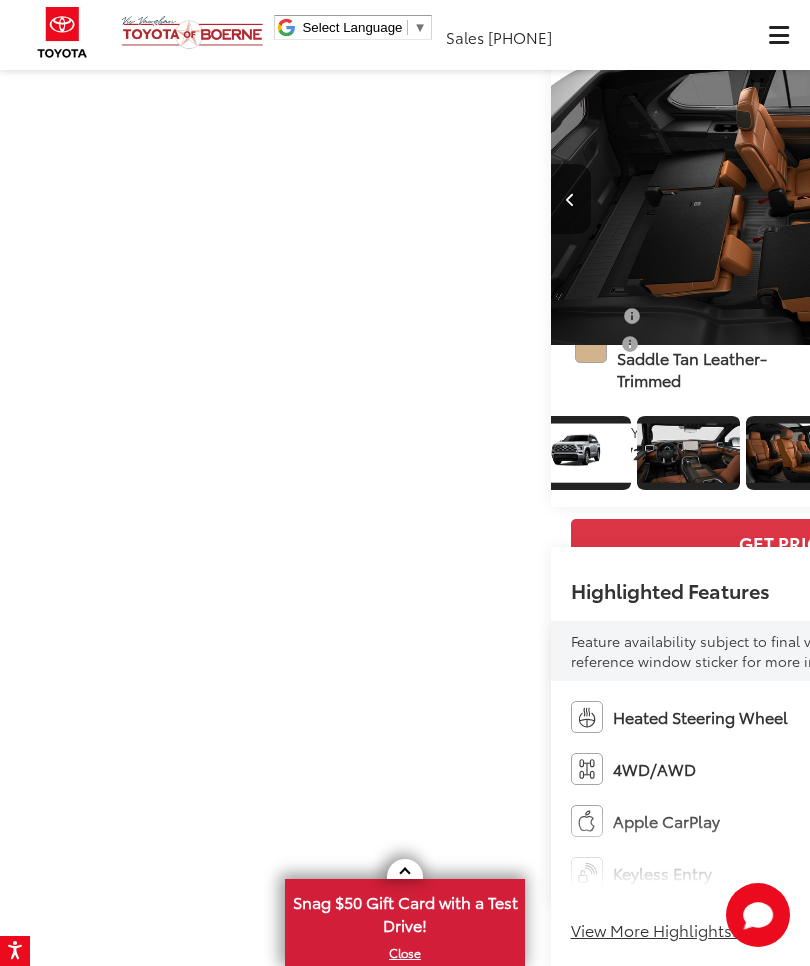 click at bounding box center [1050, 199] 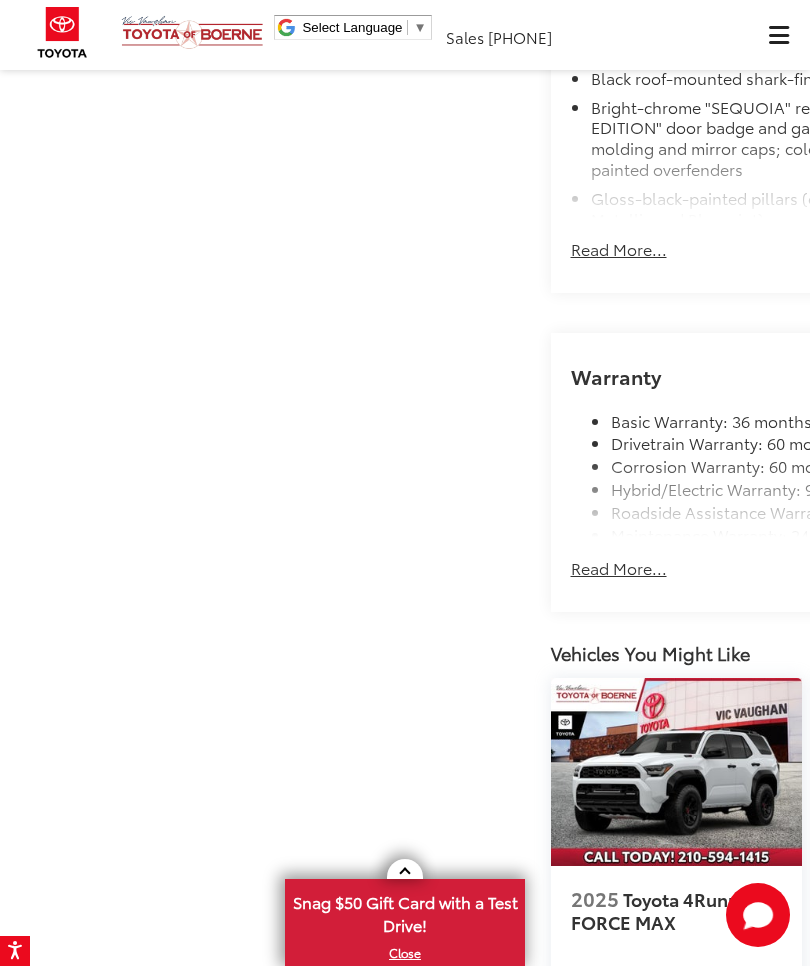 scroll, scrollTop: 2102, scrollLeft: 0, axis: vertical 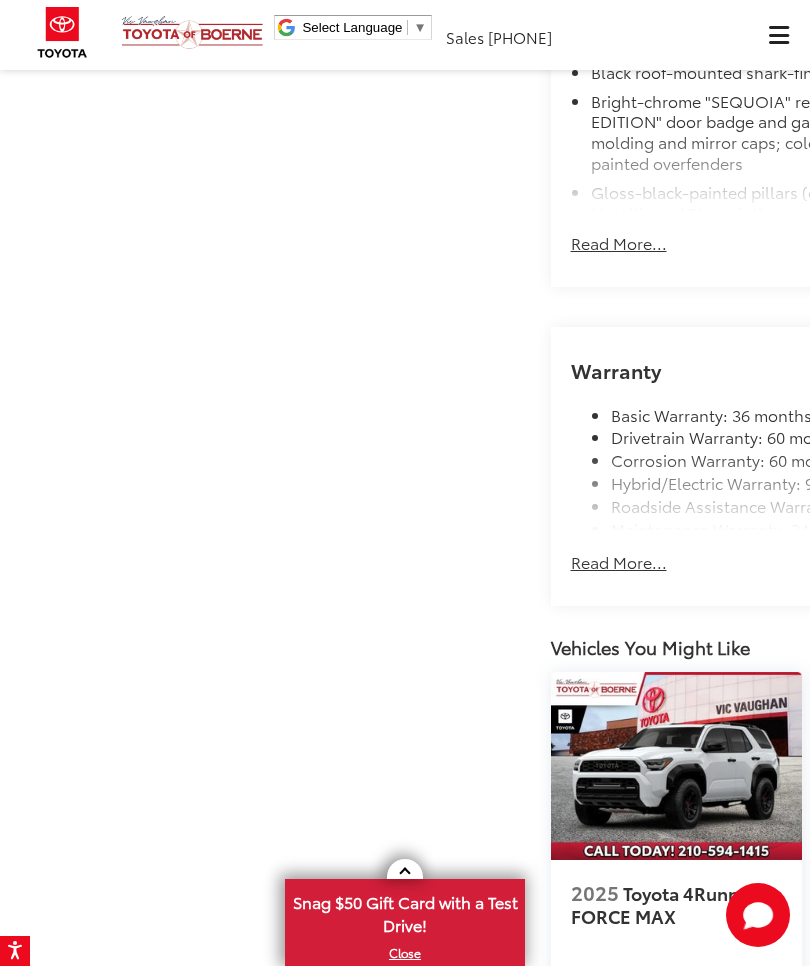 click on "View More Highlights..." at bounding box center [659, -1044] 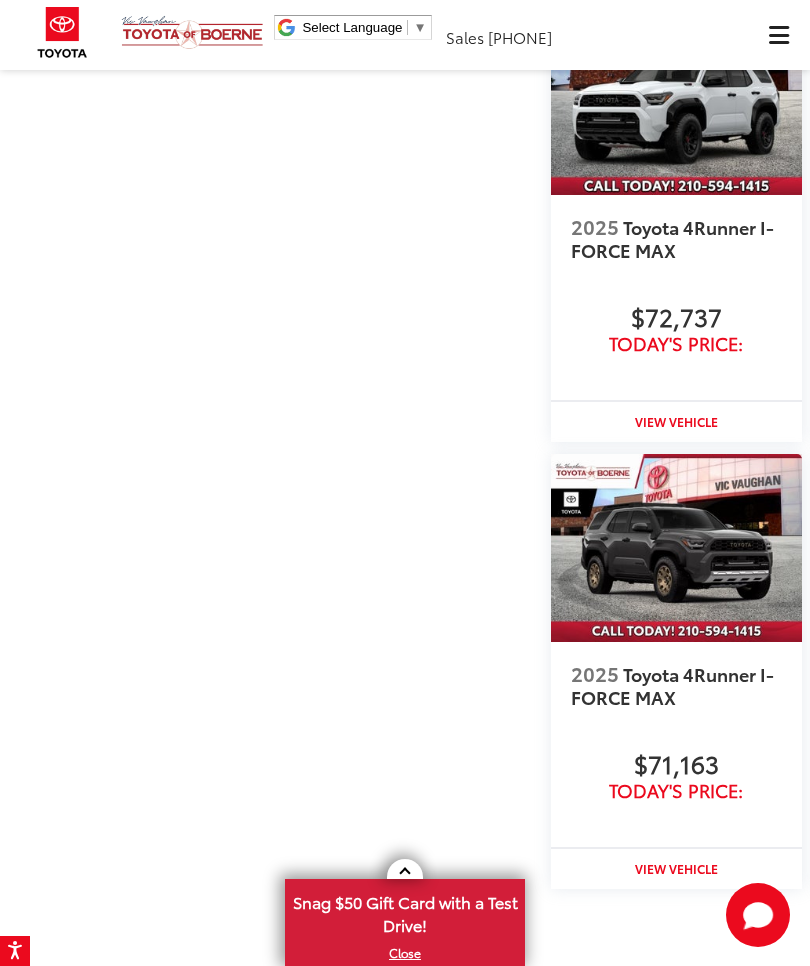 scroll, scrollTop: 3212, scrollLeft: 0, axis: vertical 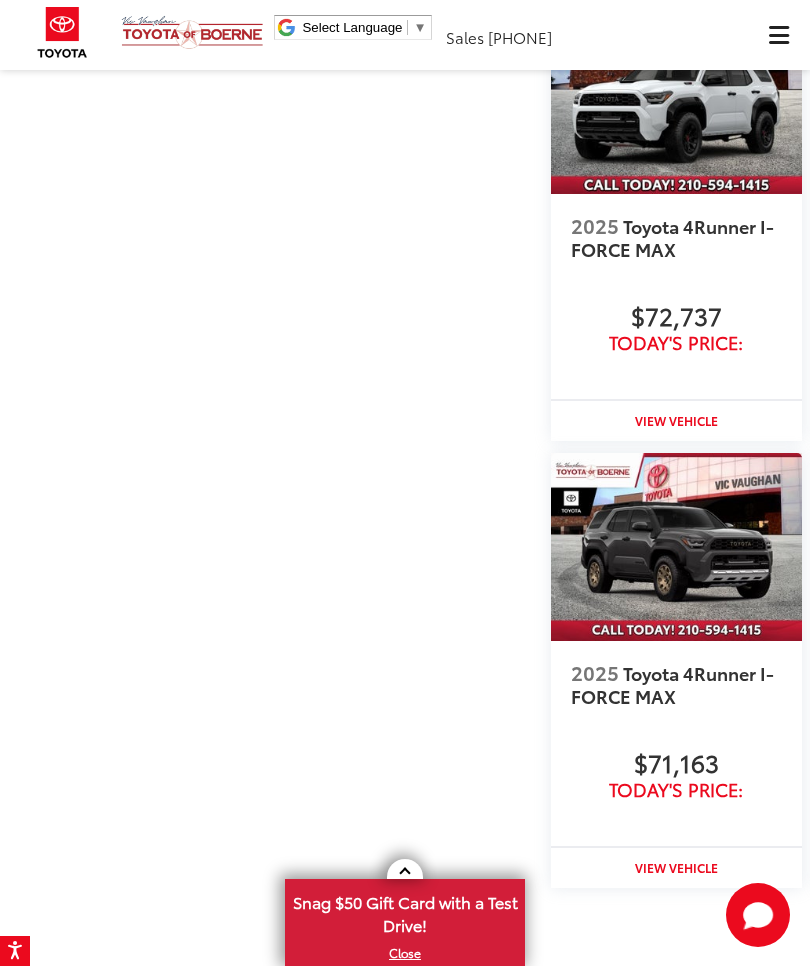 click on "Read More..." at bounding box center [619, -1368] 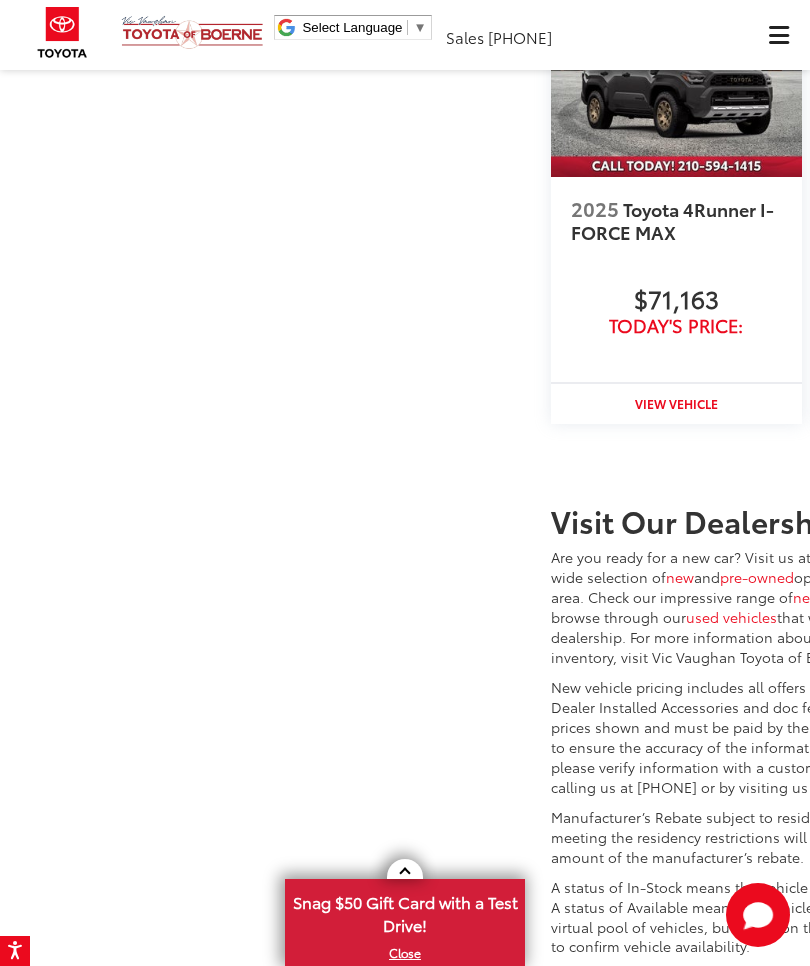 click on "Read More..." at bounding box center [619, -1244] 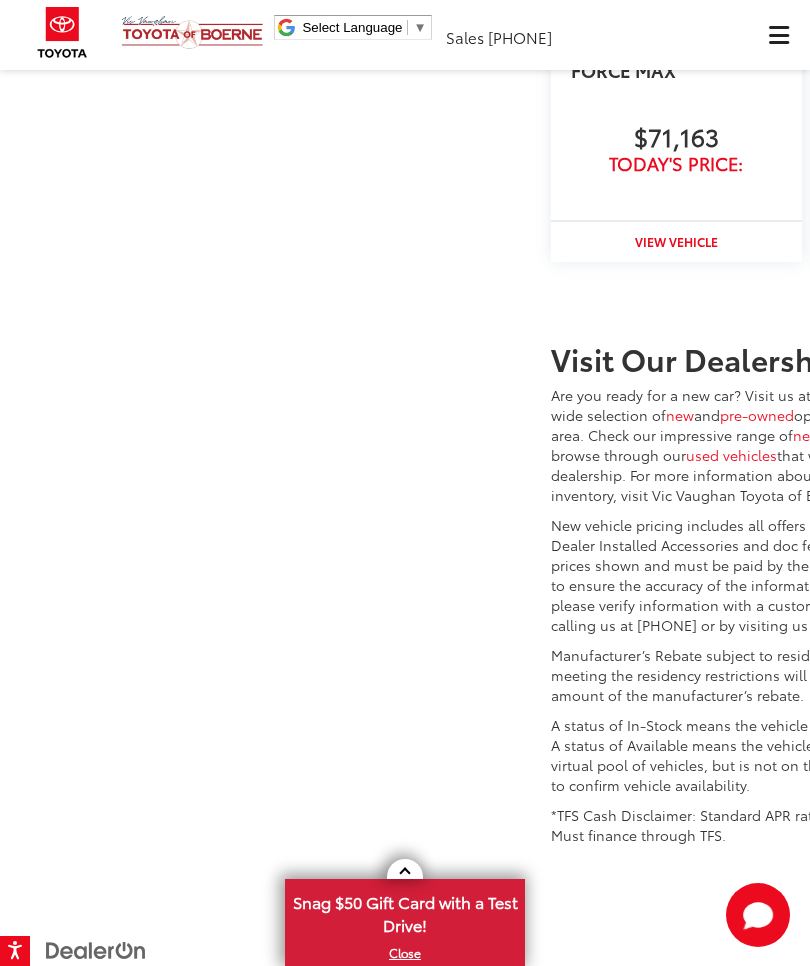 scroll, scrollTop: 5670, scrollLeft: 0, axis: vertical 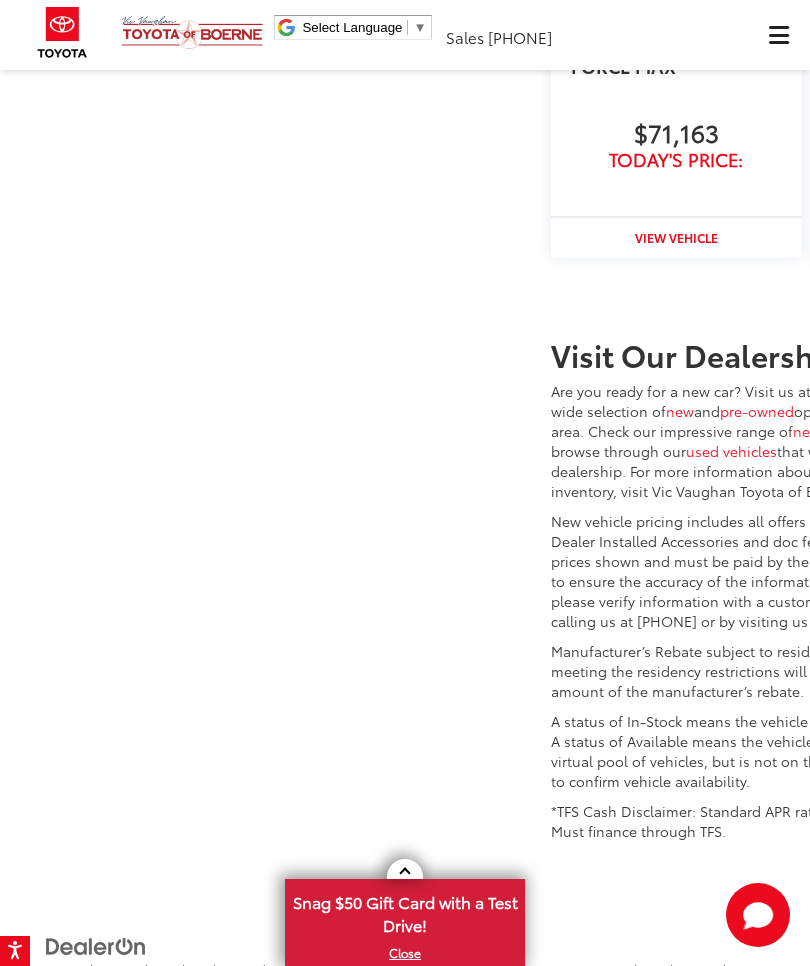 click on "Read More..." at bounding box center (619, -1064) 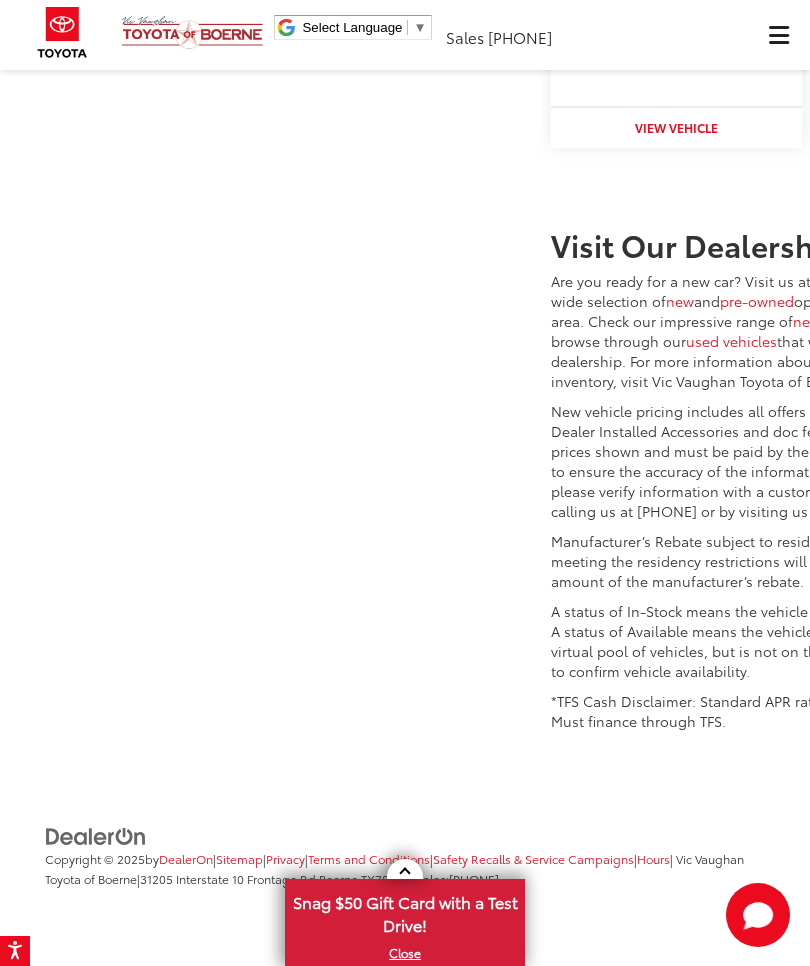 scroll, scrollTop: 6438, scrollLeft: 0, axis: vertical 